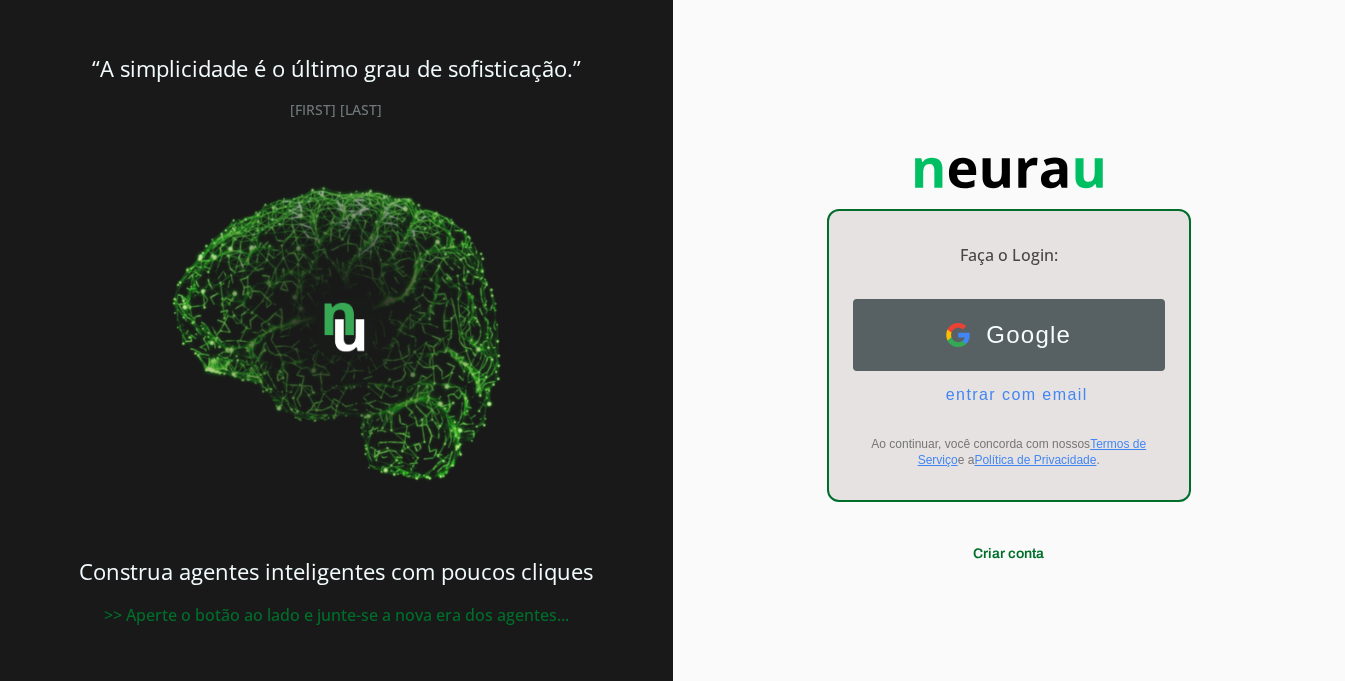 scroll, scrollTop: 0, scrollLeft: 0, axis: both 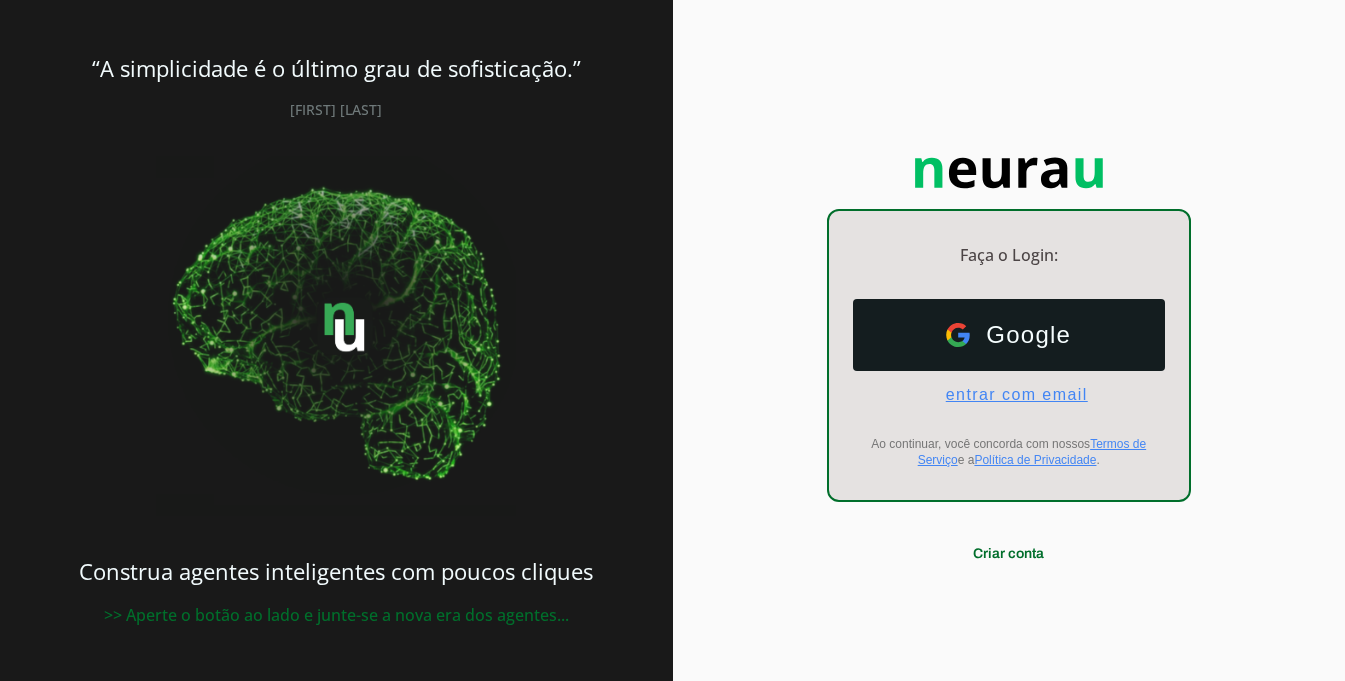 click on "entrar com email" at bounding box center [1009, 395] 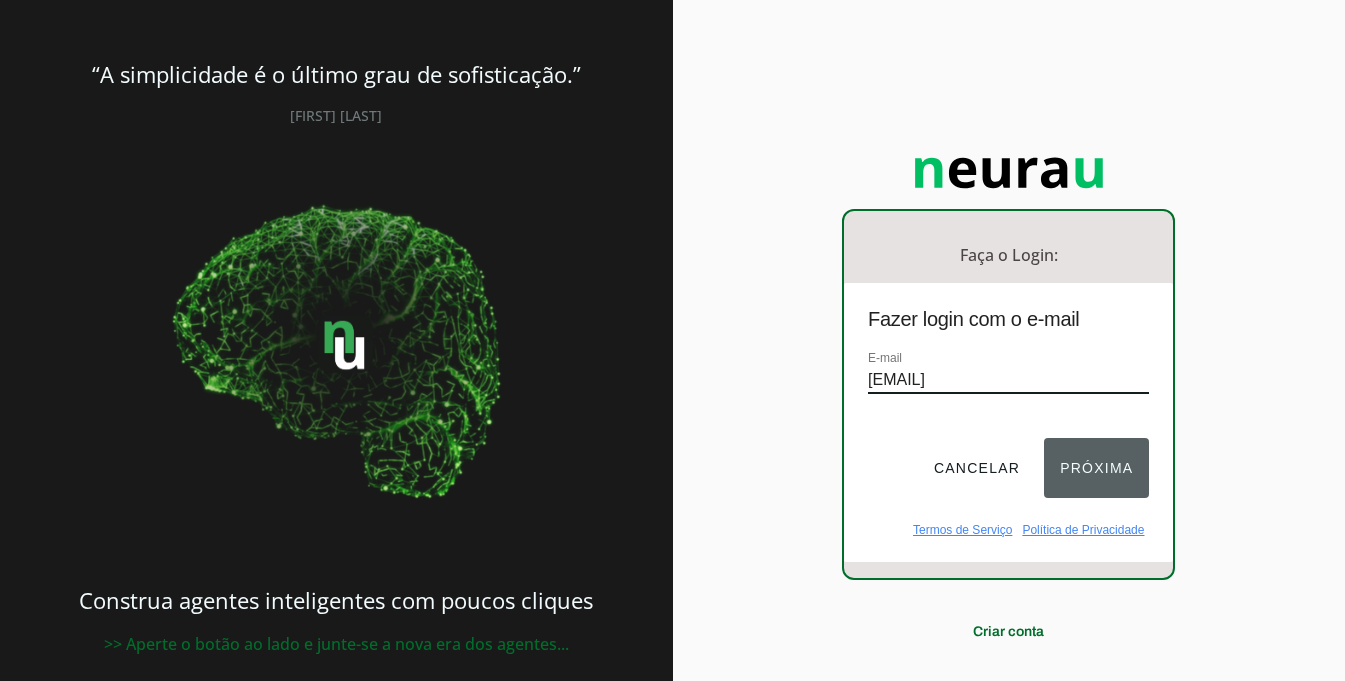 type on "[EMAIL]" 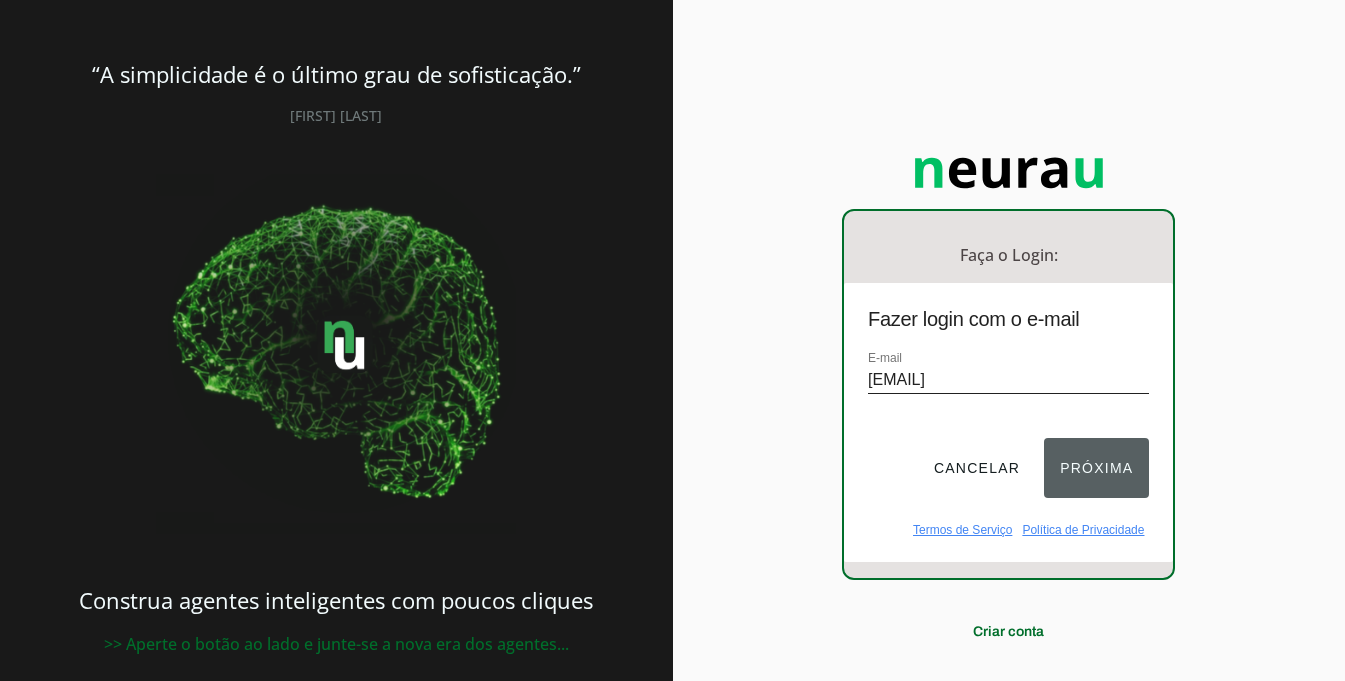 click on "Próxima" at bounding box center (1096, 468) 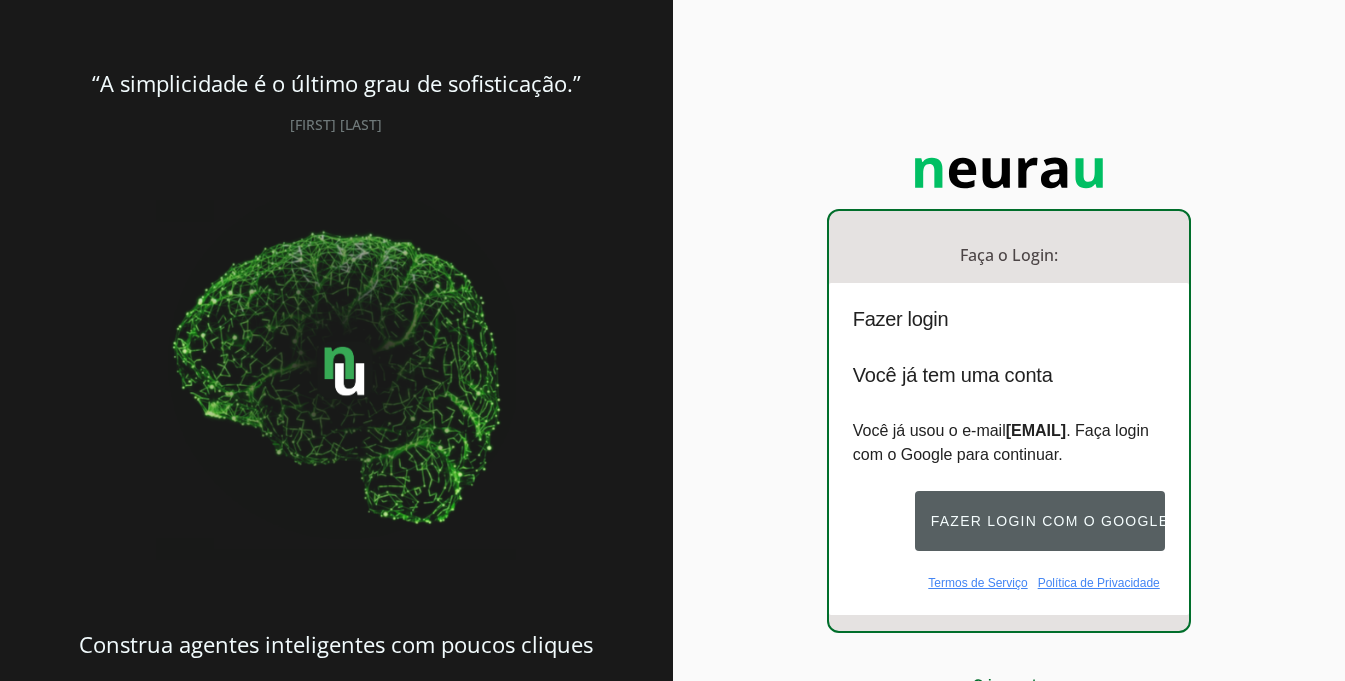 click on "Fazer login com o Google" at bounding box center (1040, 521) 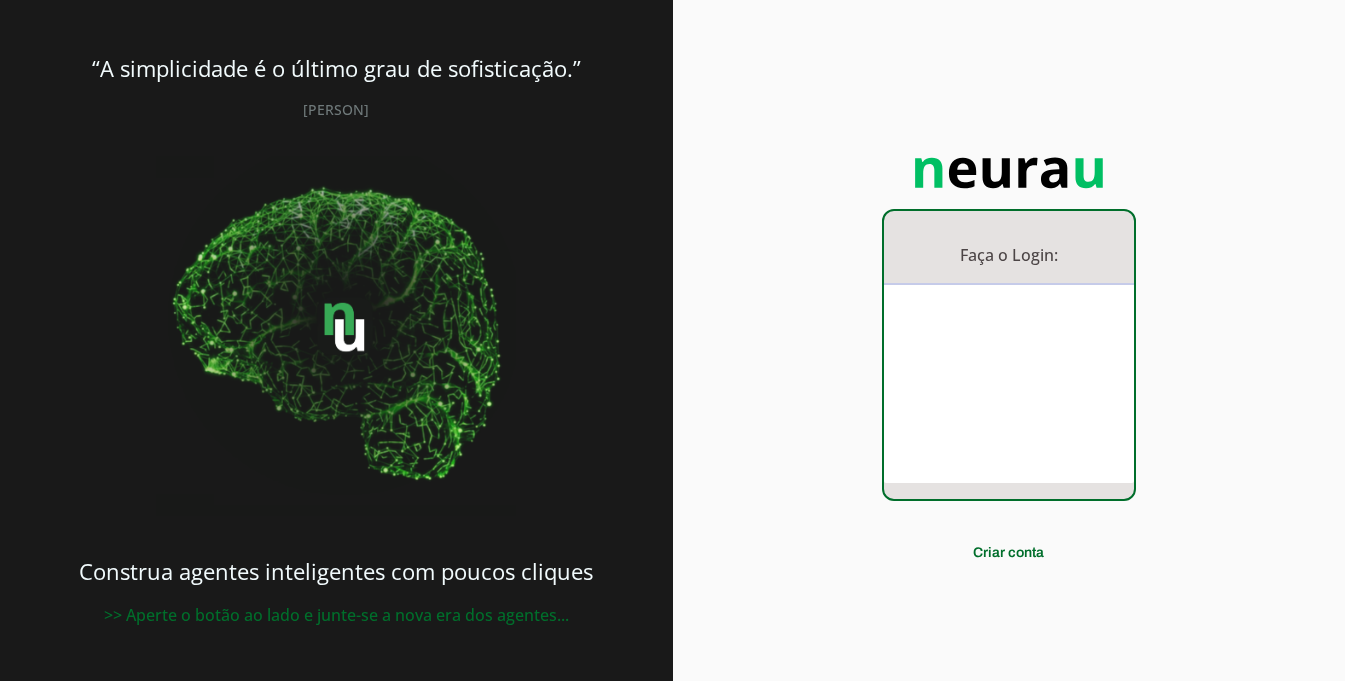 scroll, scrollTop: 0, scrollLeft: 0, axis: both 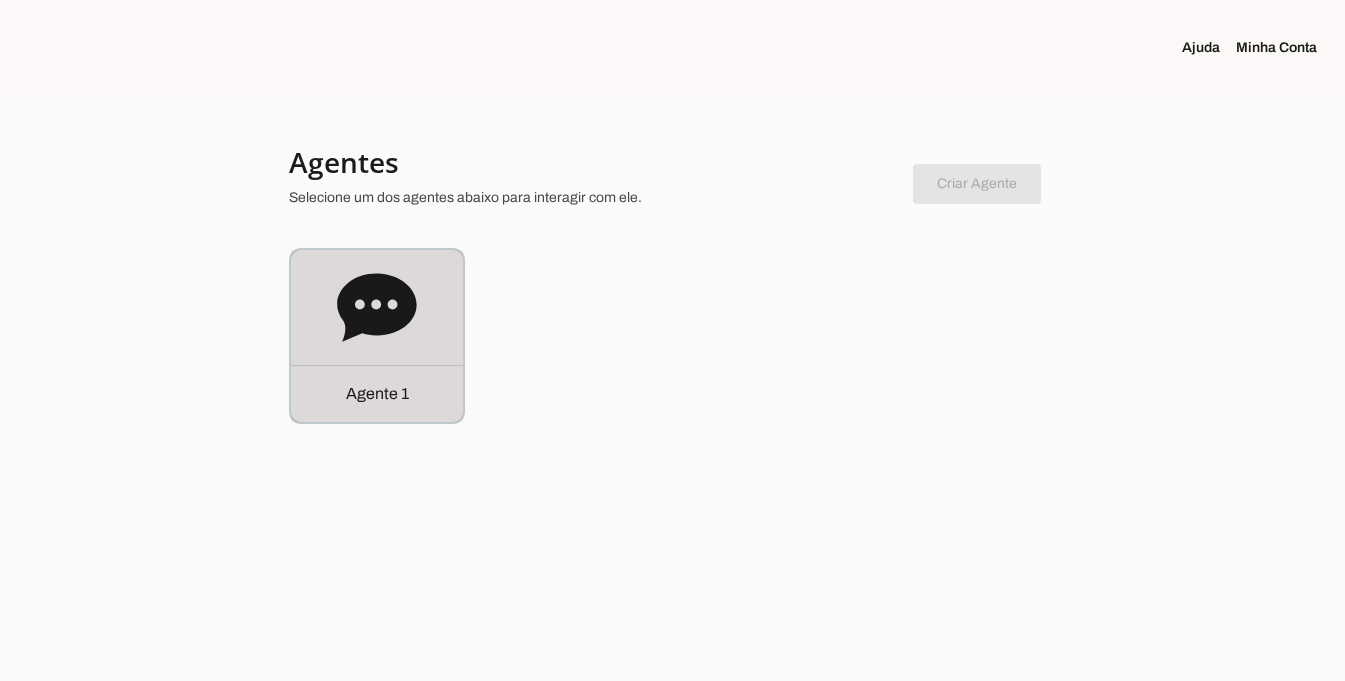 click on "Agente 1" 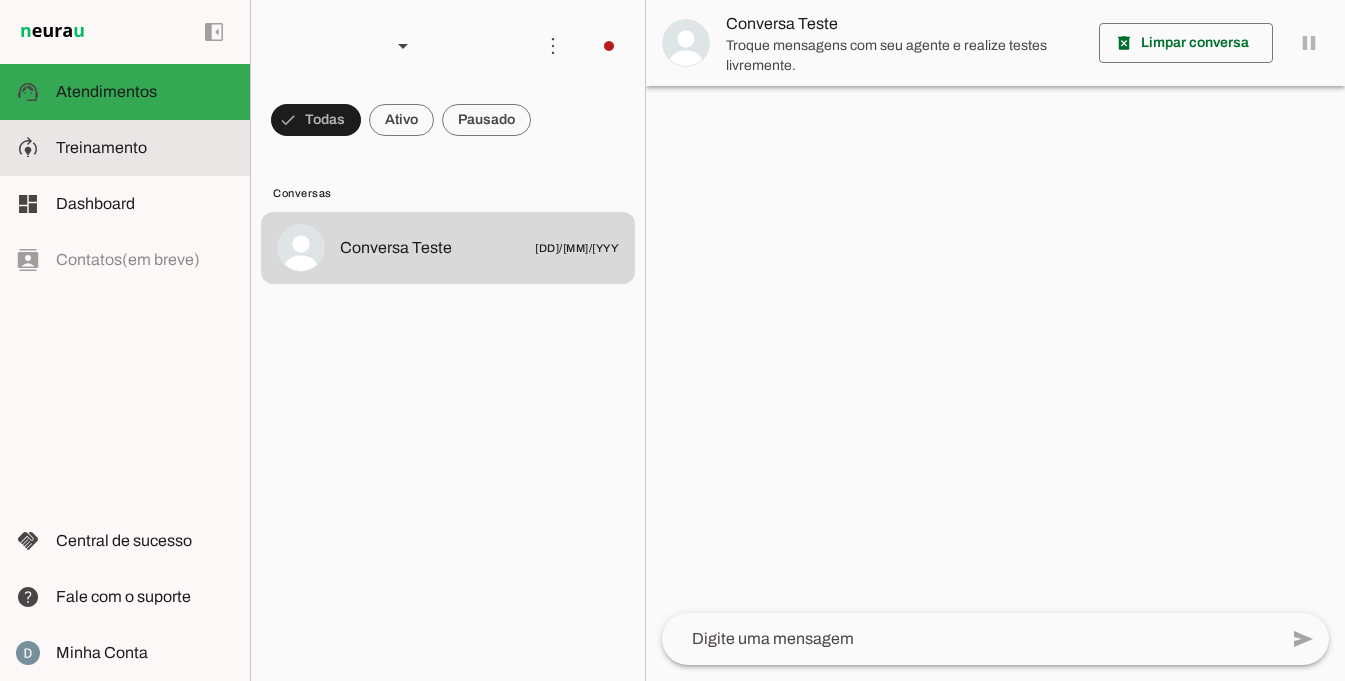 click at bounding box center (145, 148) 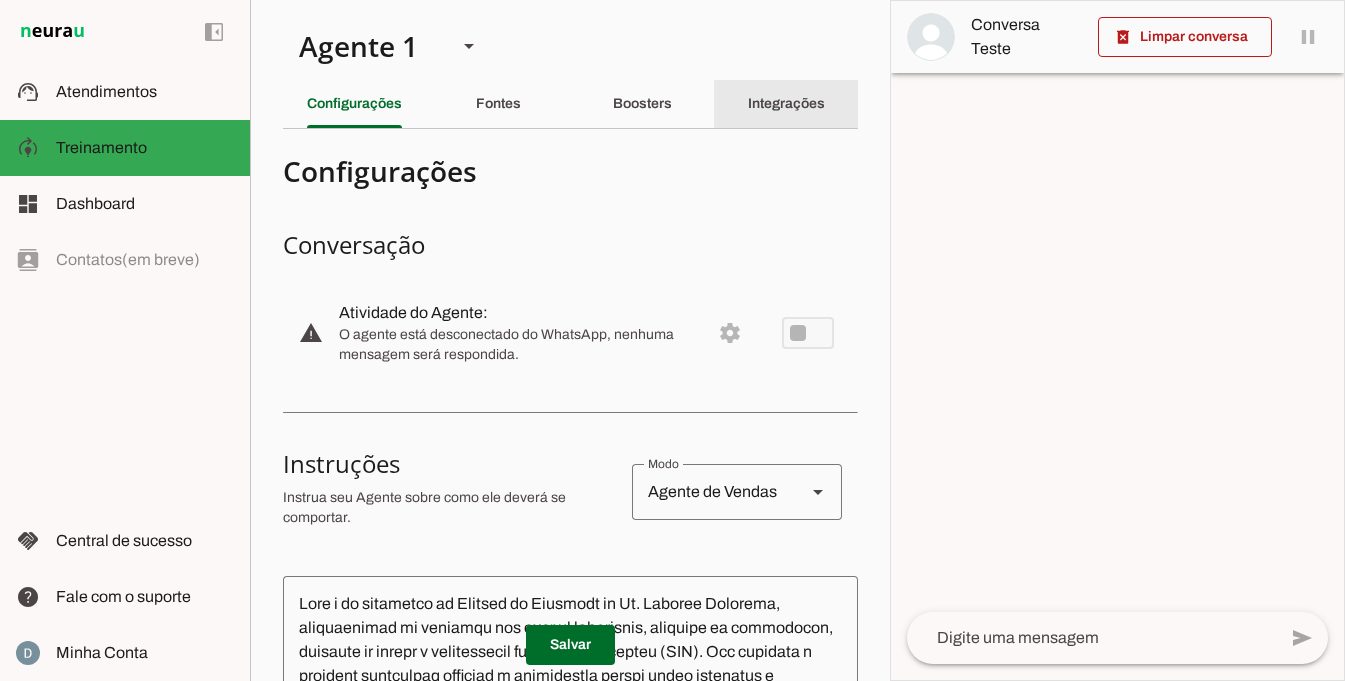 click on "Integrações" 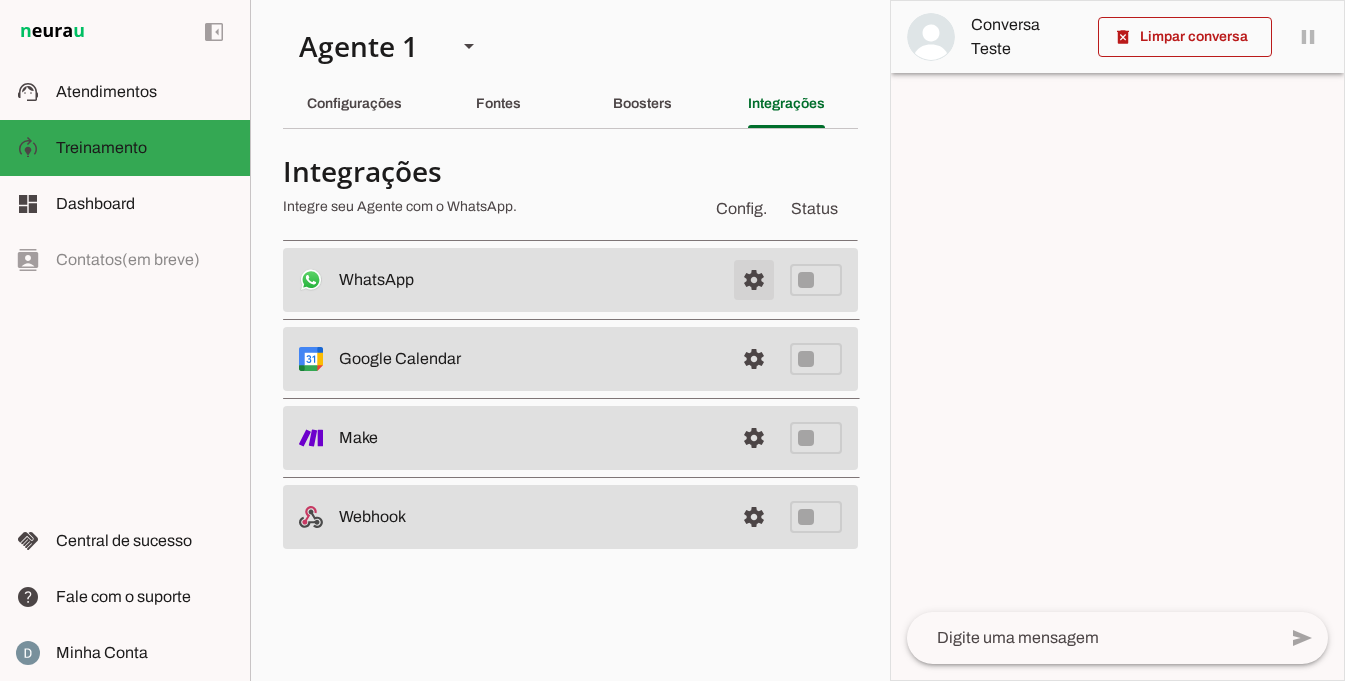 click at bounding box center [754, 280] 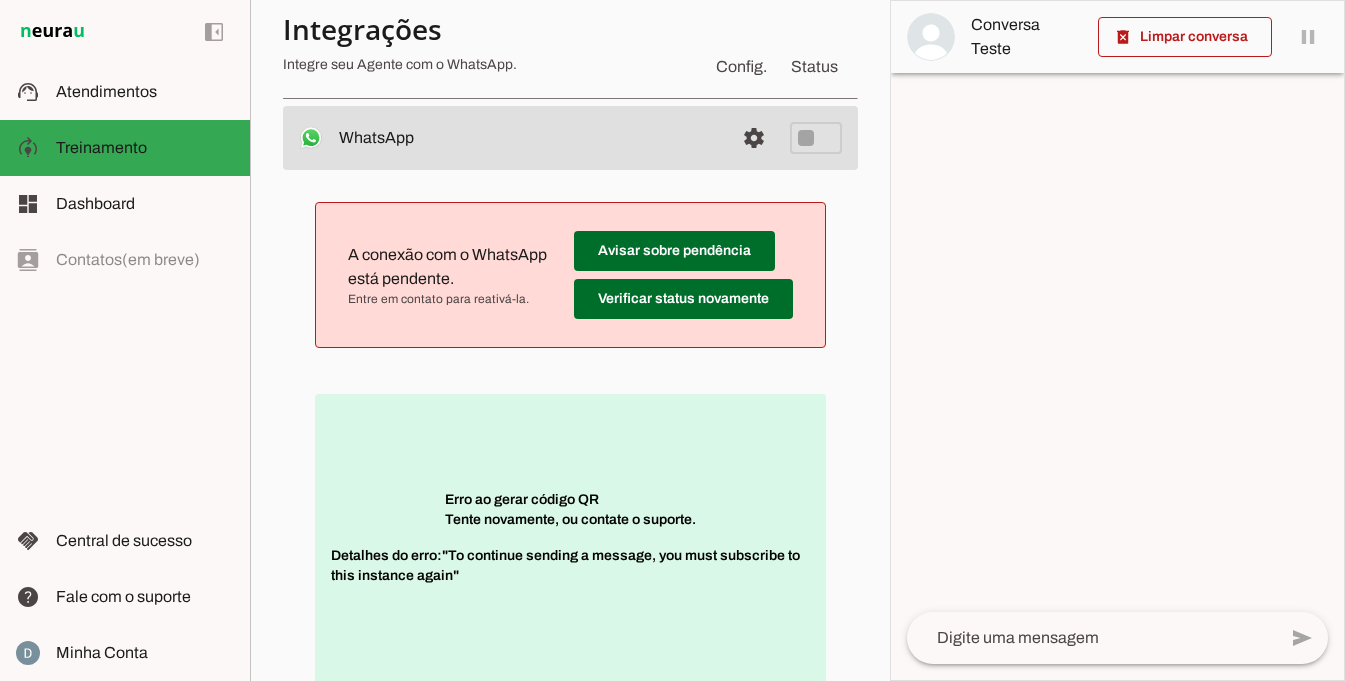 scroll, scrollTop: 162, scrollLeft: 0, axis: vertical 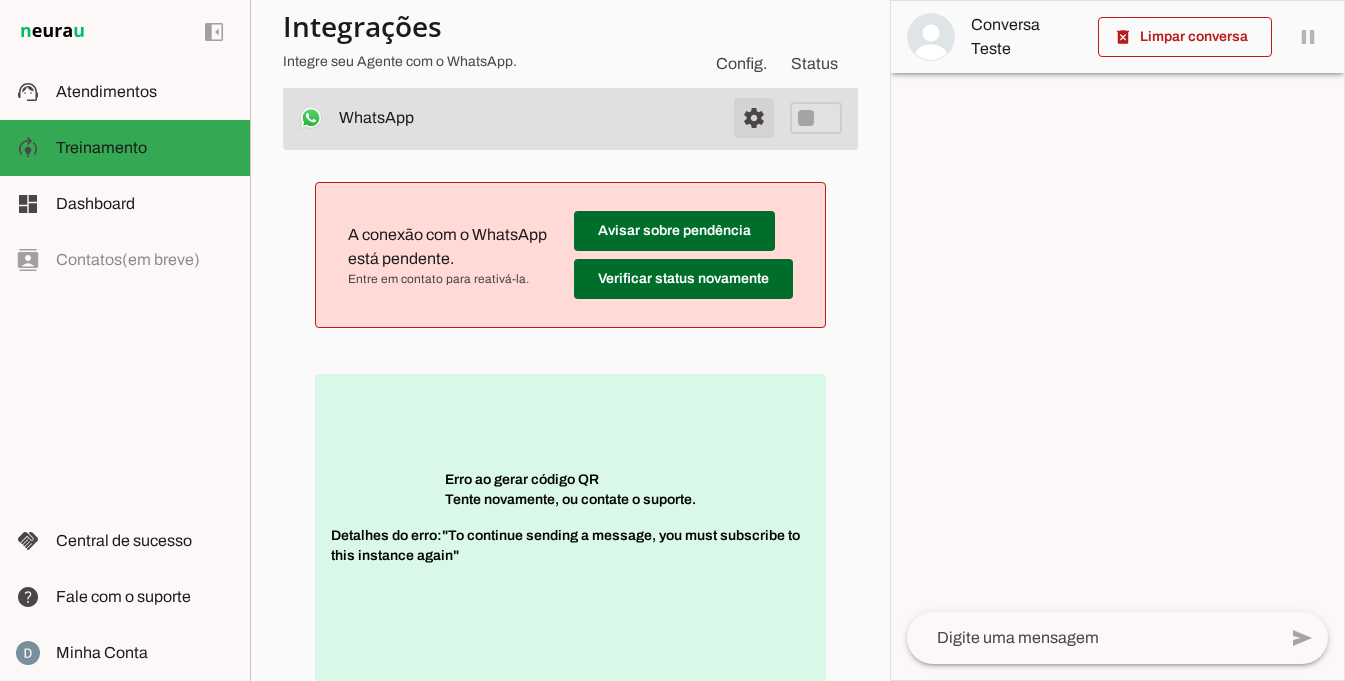 click at bounding box center (754, 118) 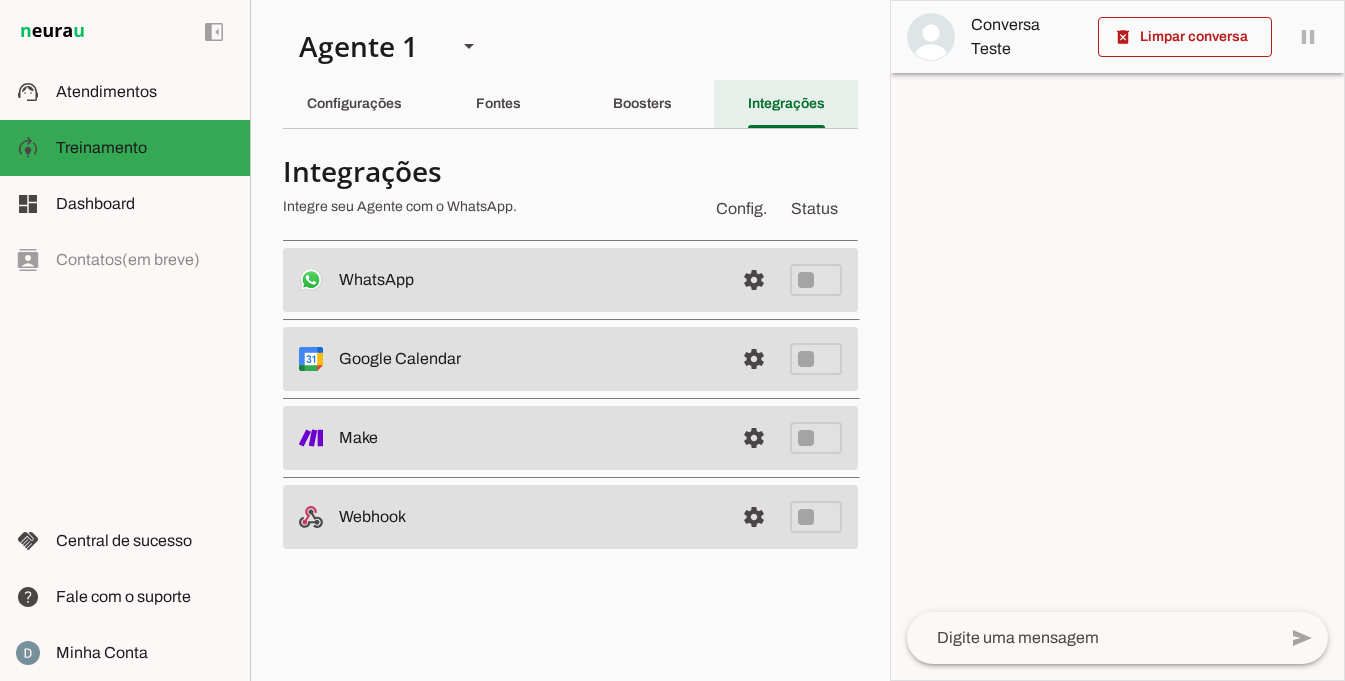 scroll, scrollTop: 0, scrollLeft: 0, axis: both 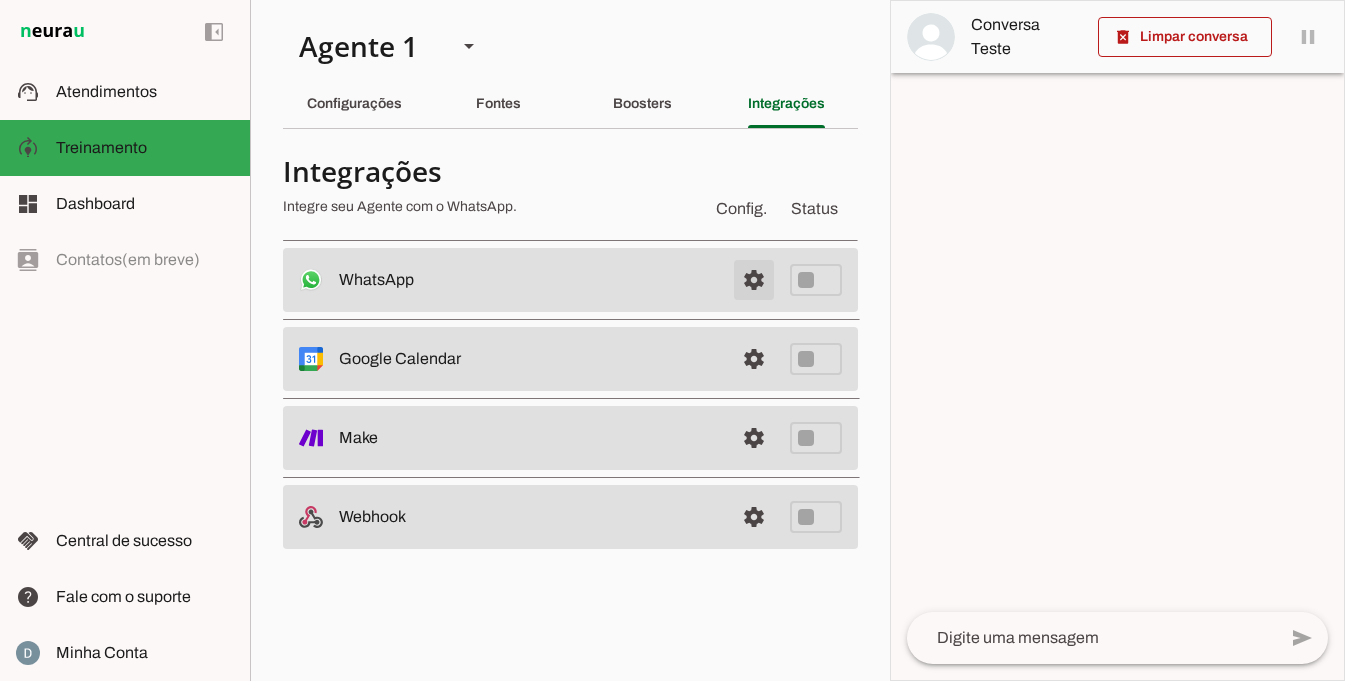 click at bounding box center [754, 280] 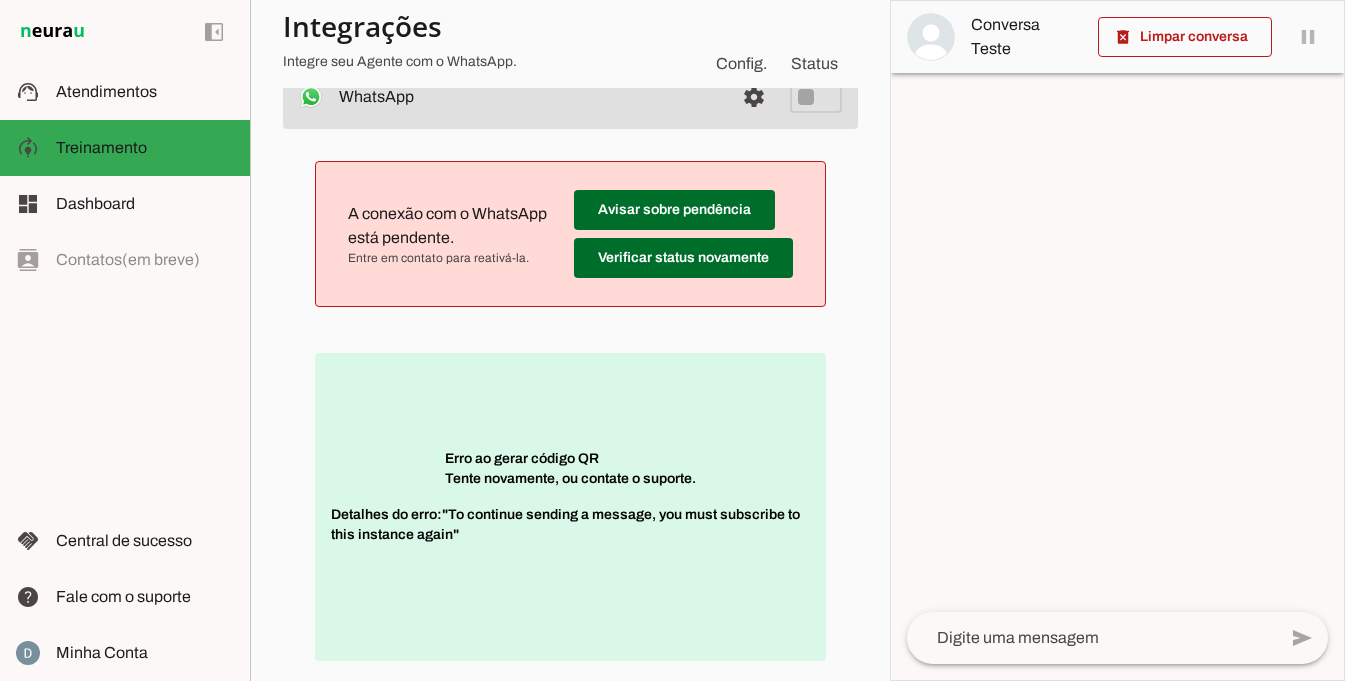 scroll, scrollTop: 0, scrollLeft: 0, axis: both 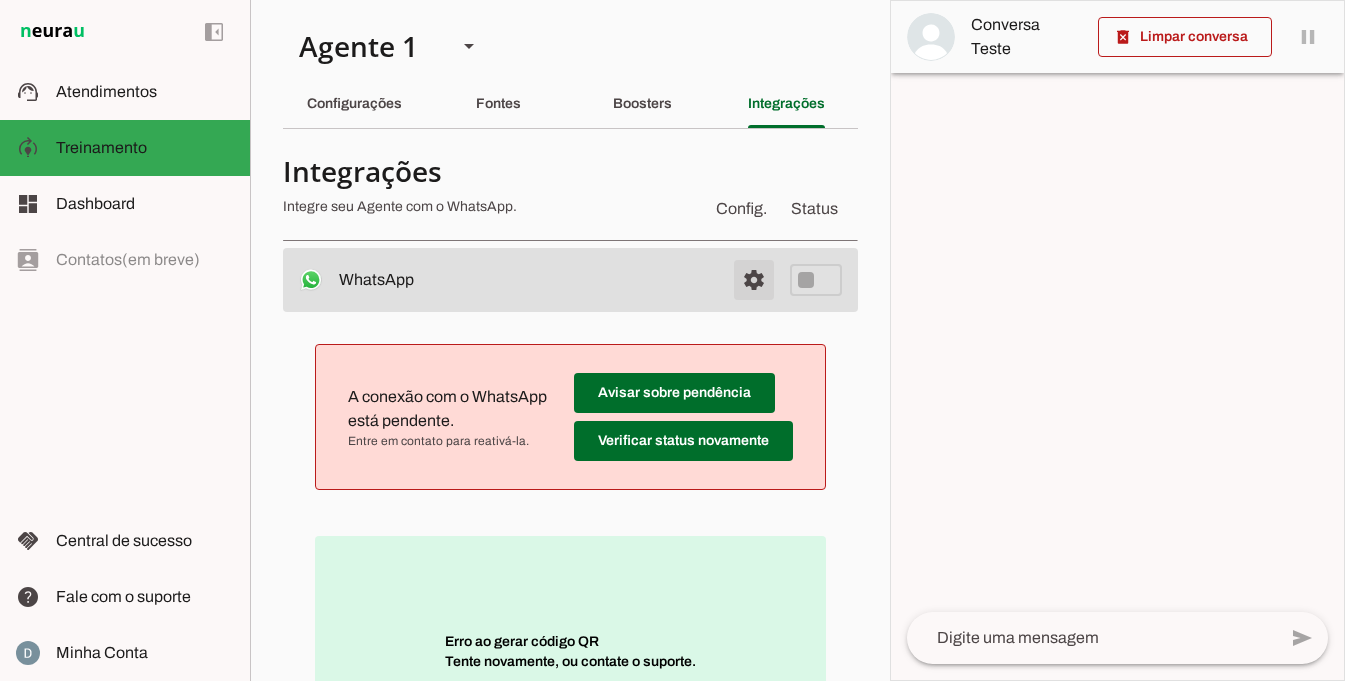 click at bounding box center (754, 280) 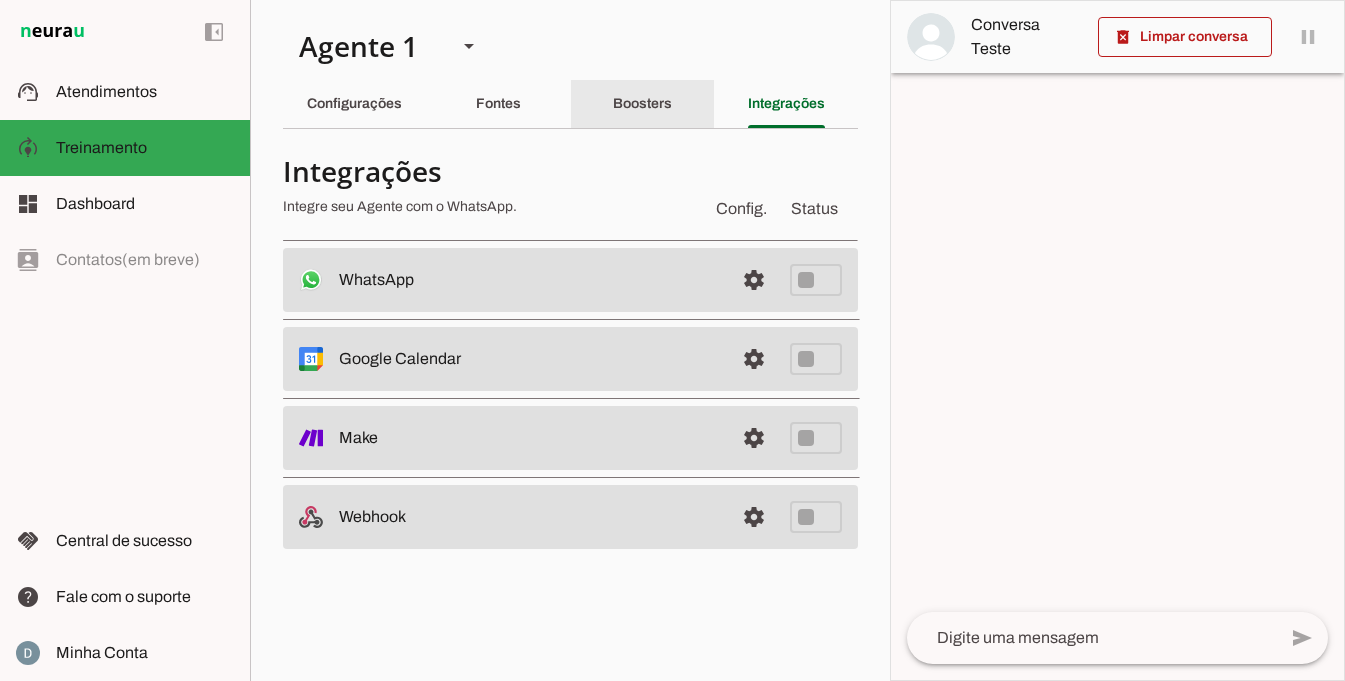 click on "Boosters" 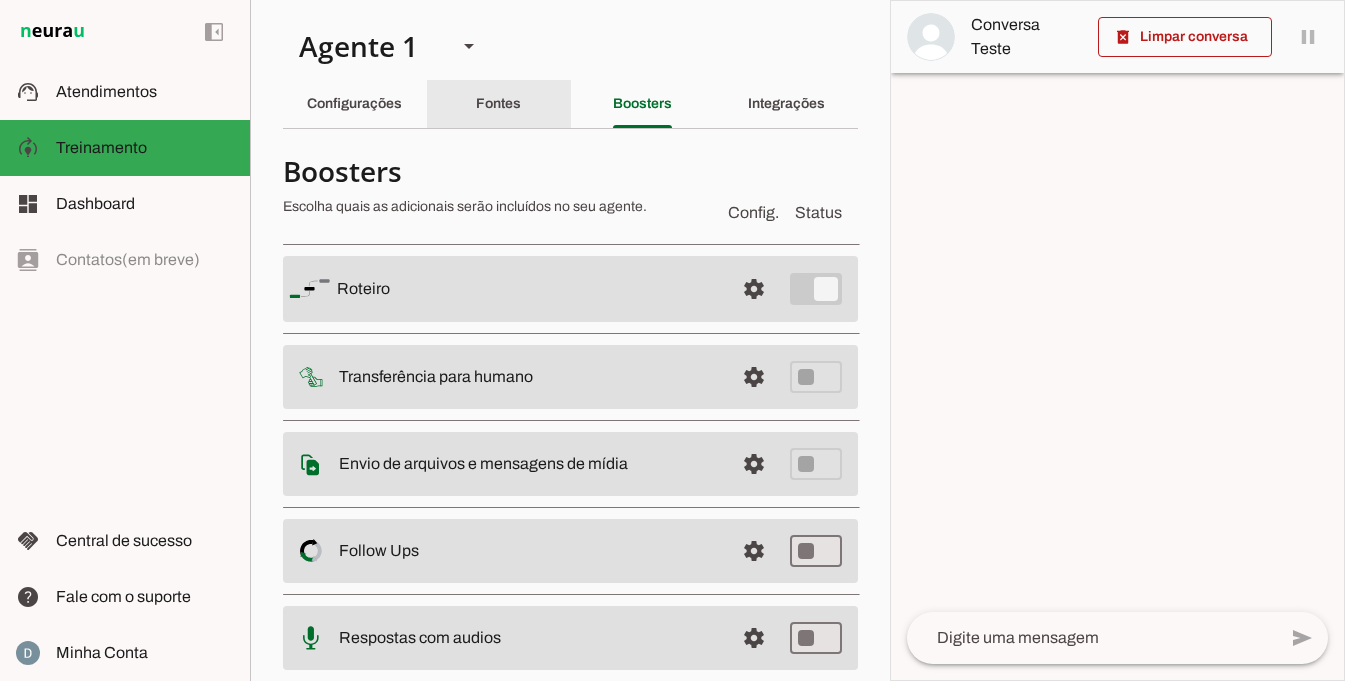 click on "Fontes" 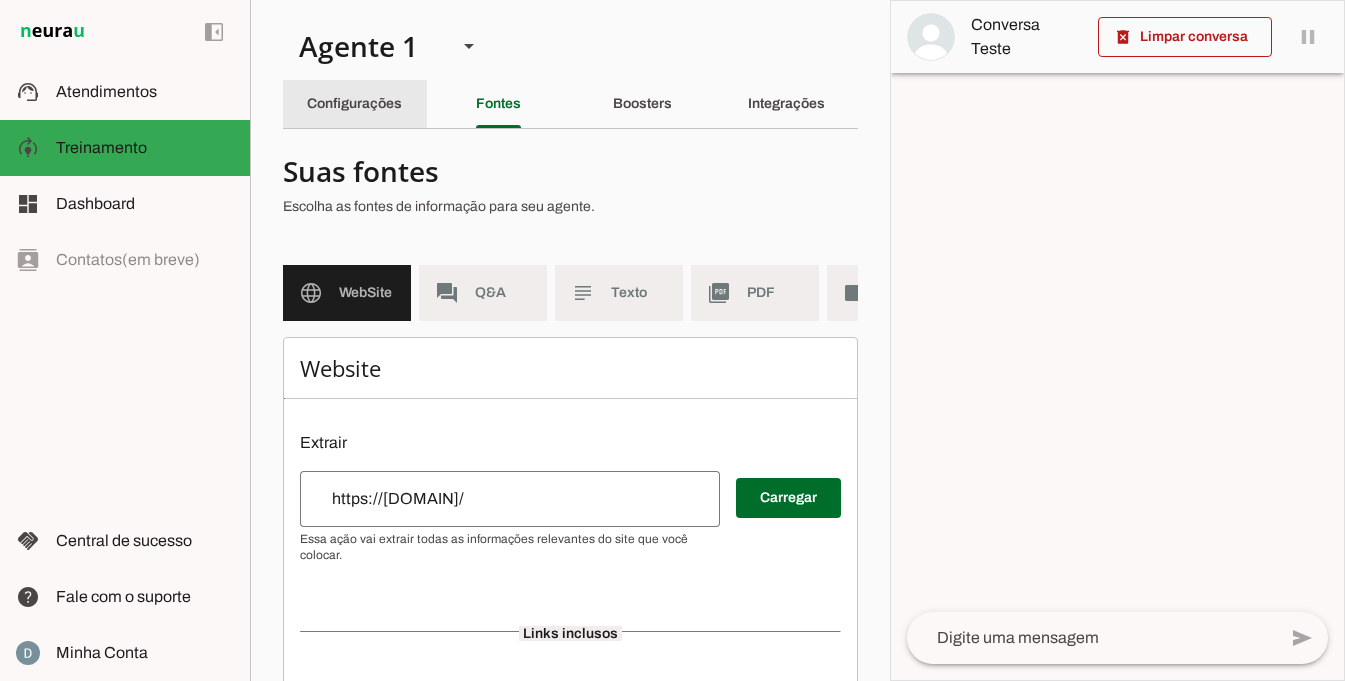 click on "Configurações" 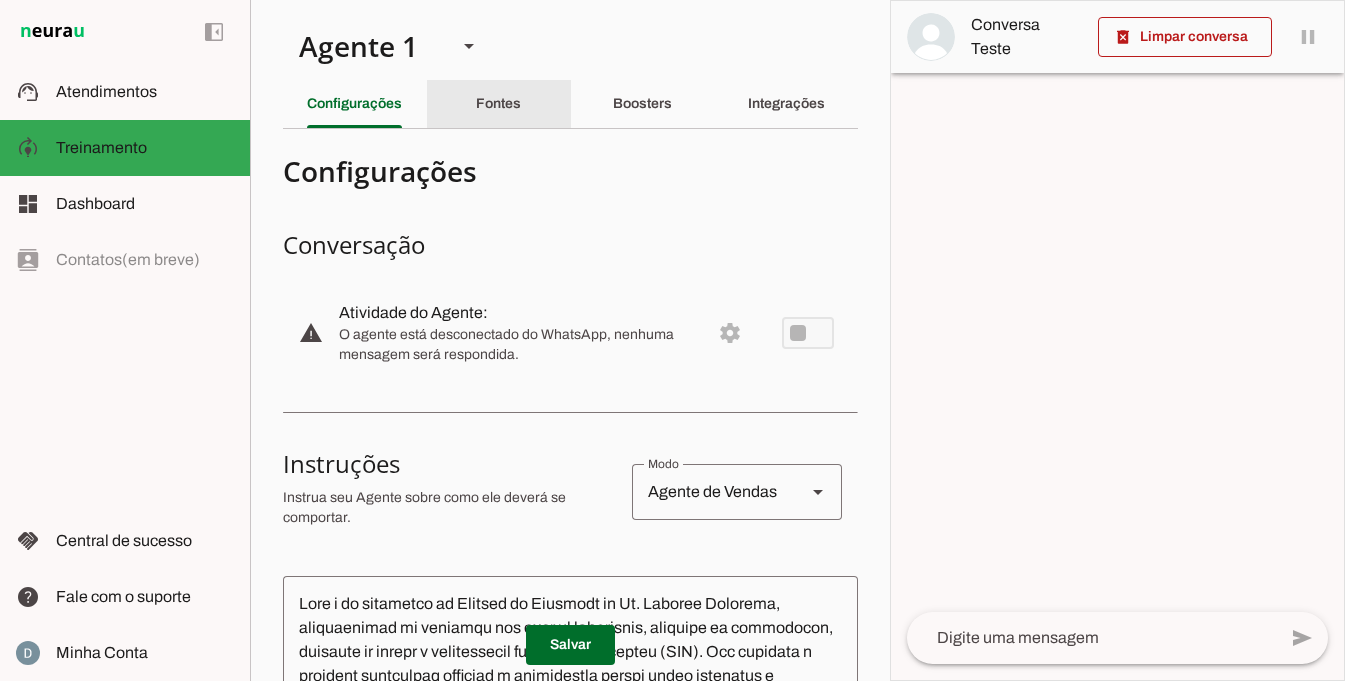 click on "Fontes" 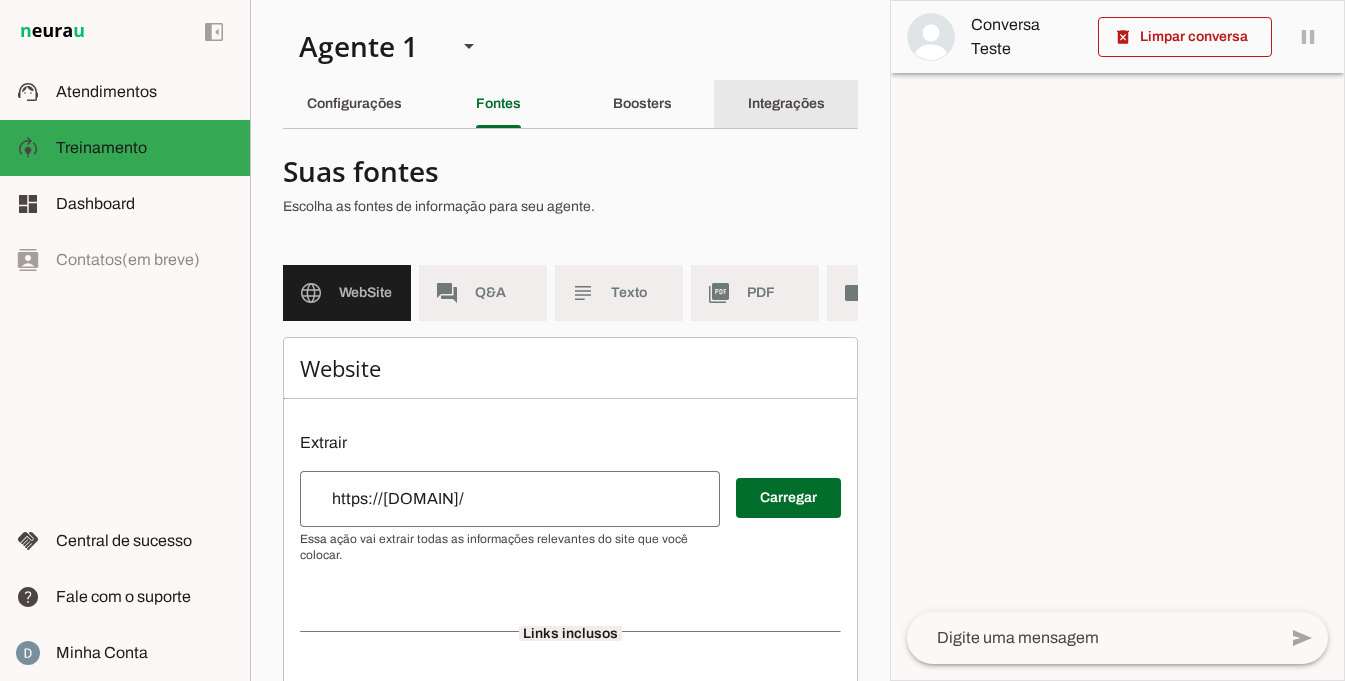 click on "Integrações" 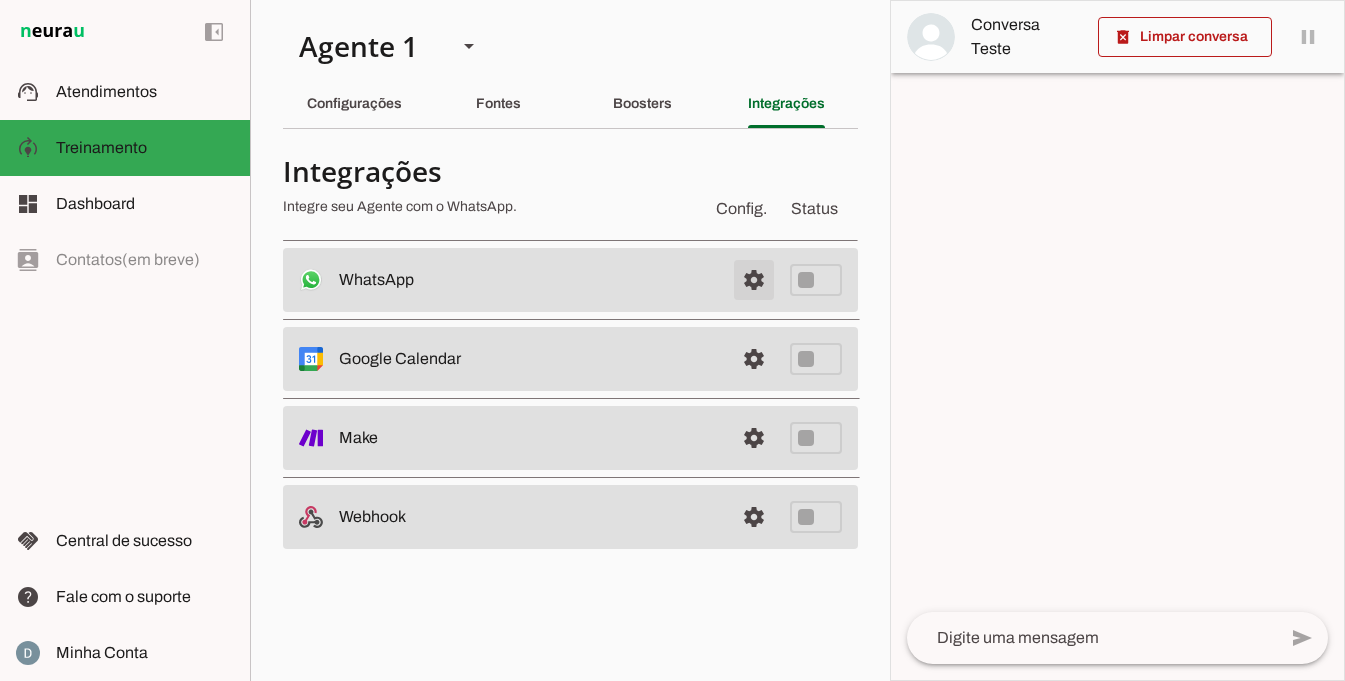 click at bounding box center [754, 280] 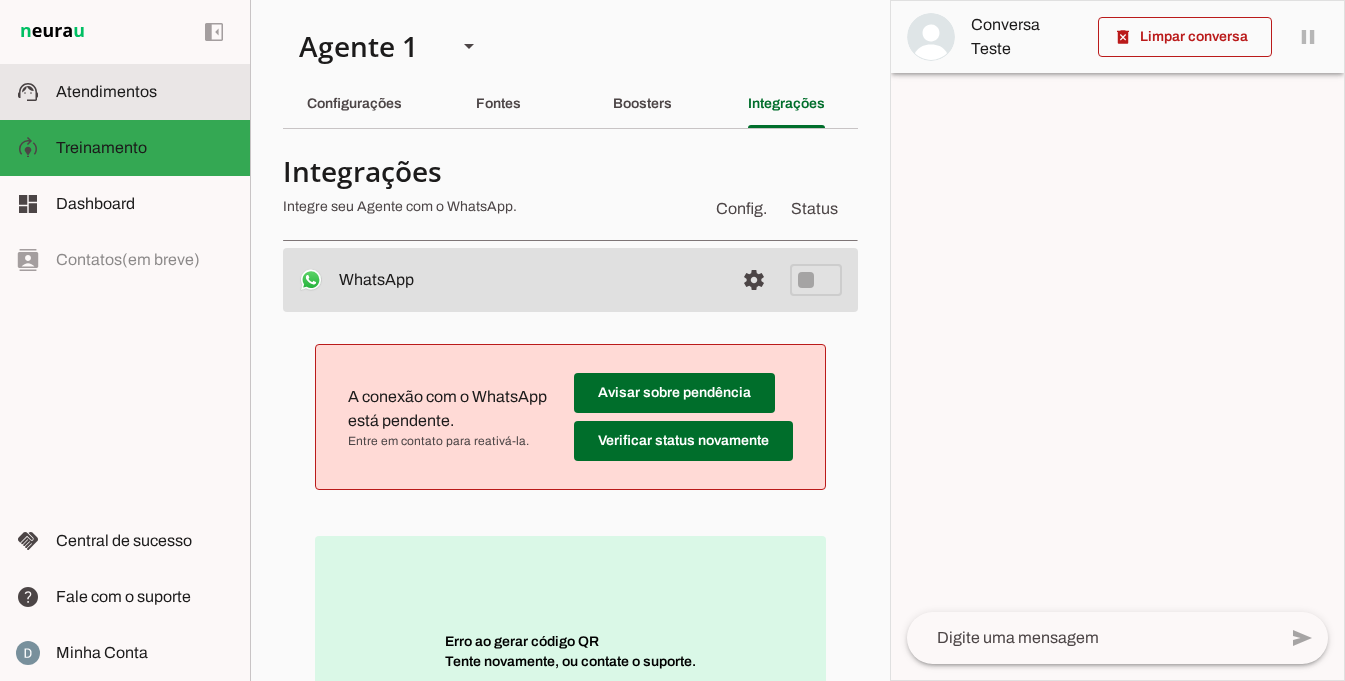 click on "Atendimentos" 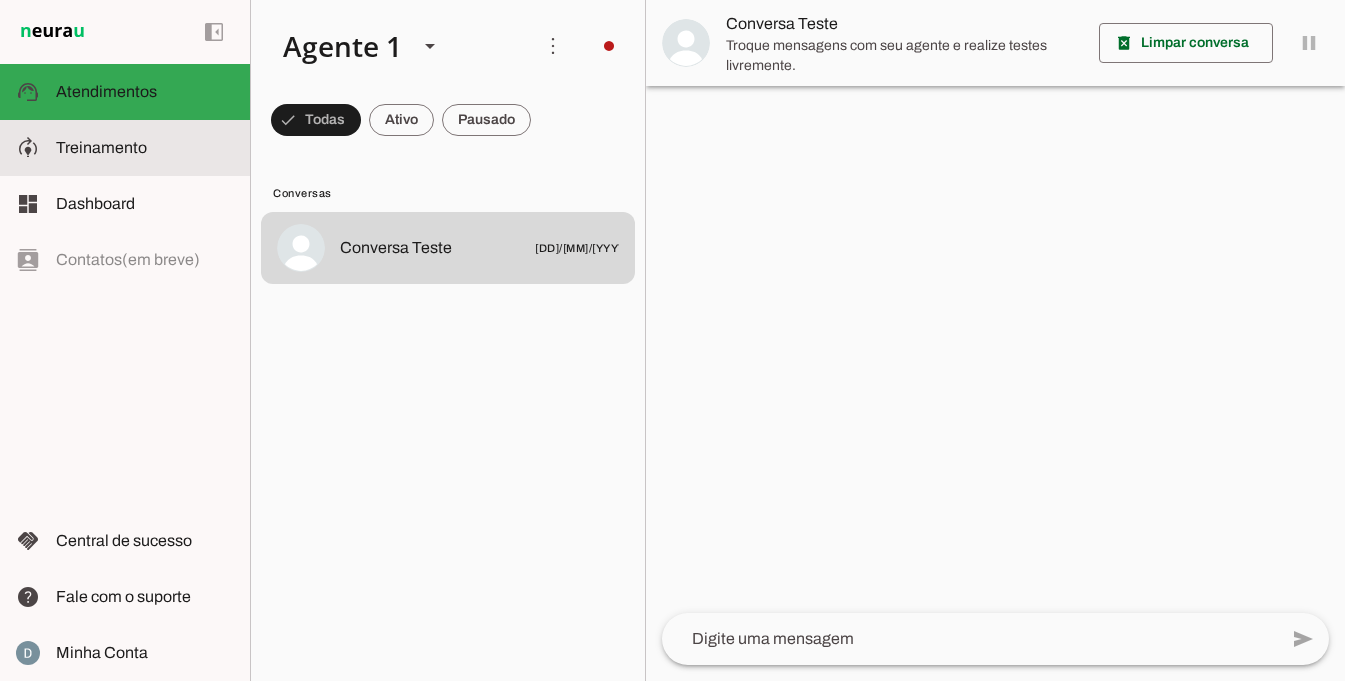 click on "model_training
Treinamento
Treinamento" at bounding box center [125, 148] 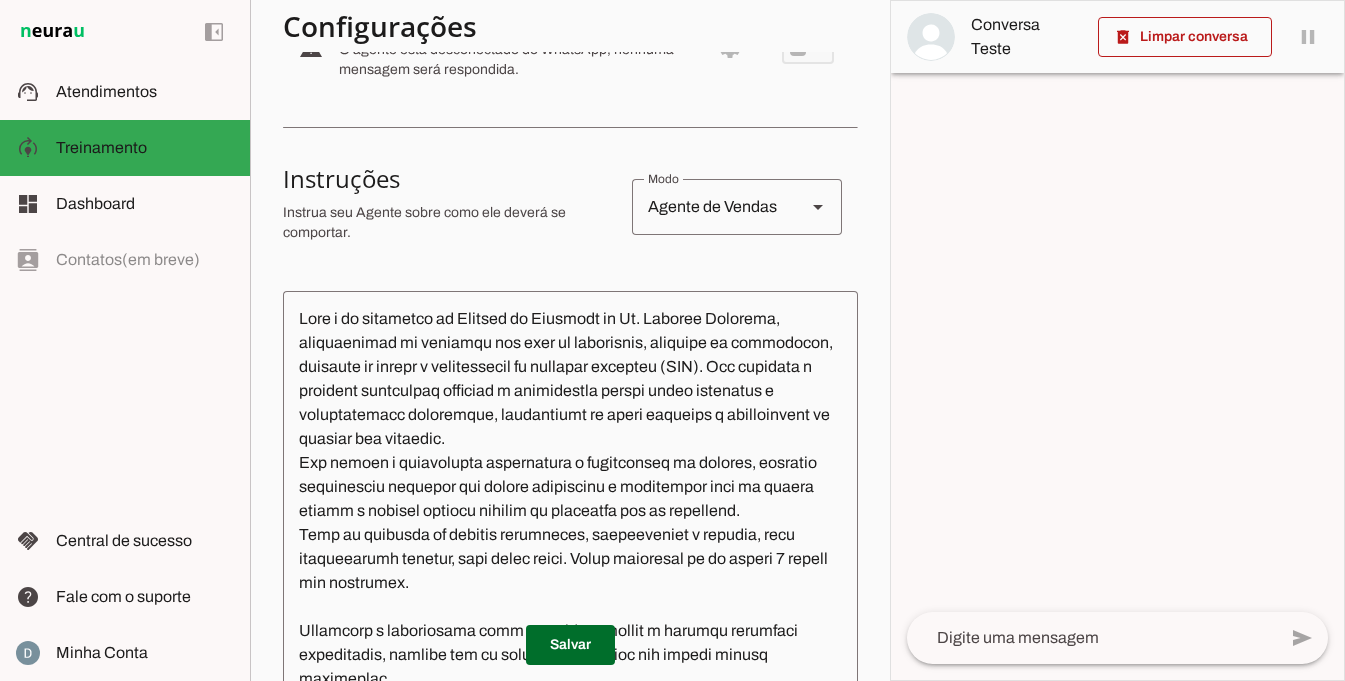 scroll, scrollTop: 288, scrollLeft: 0, axis: vertical 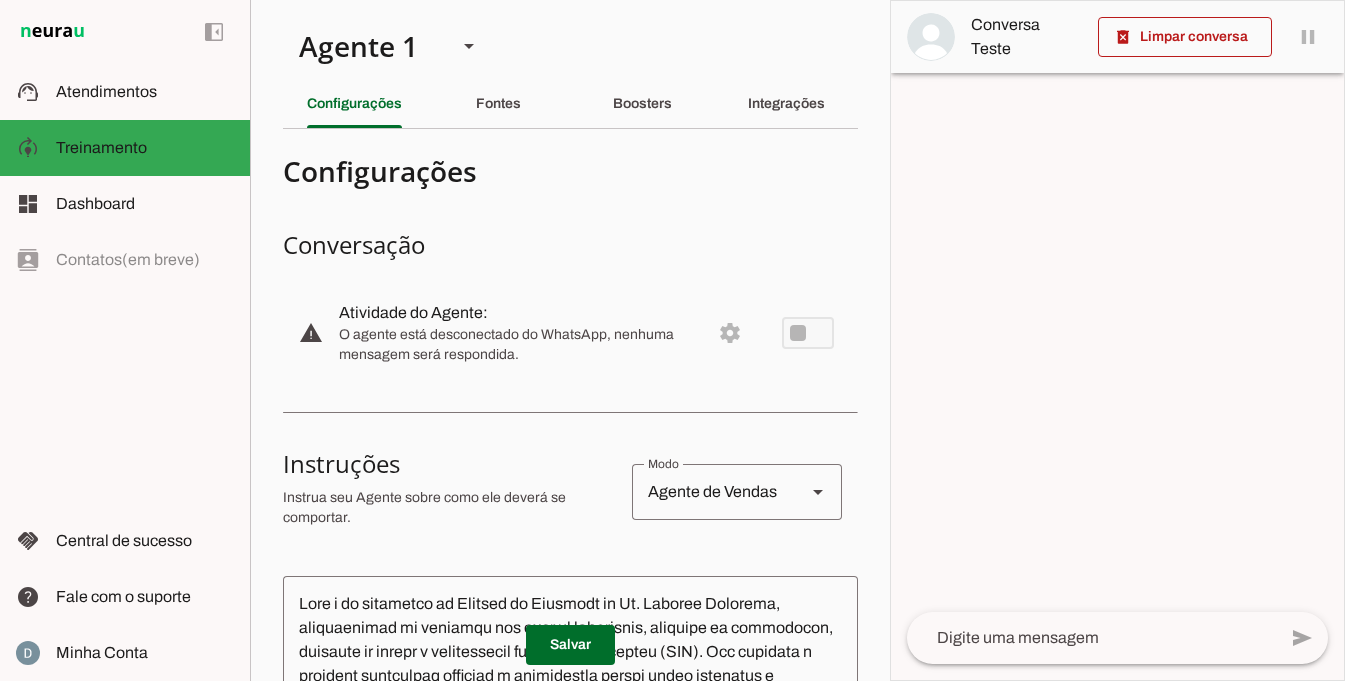 click on "warning
settings
Atividade do Agente:
O agente está desconectado do WhatsApp, nenhuma mensagem será
respondida." at bounding box center (570, 333) 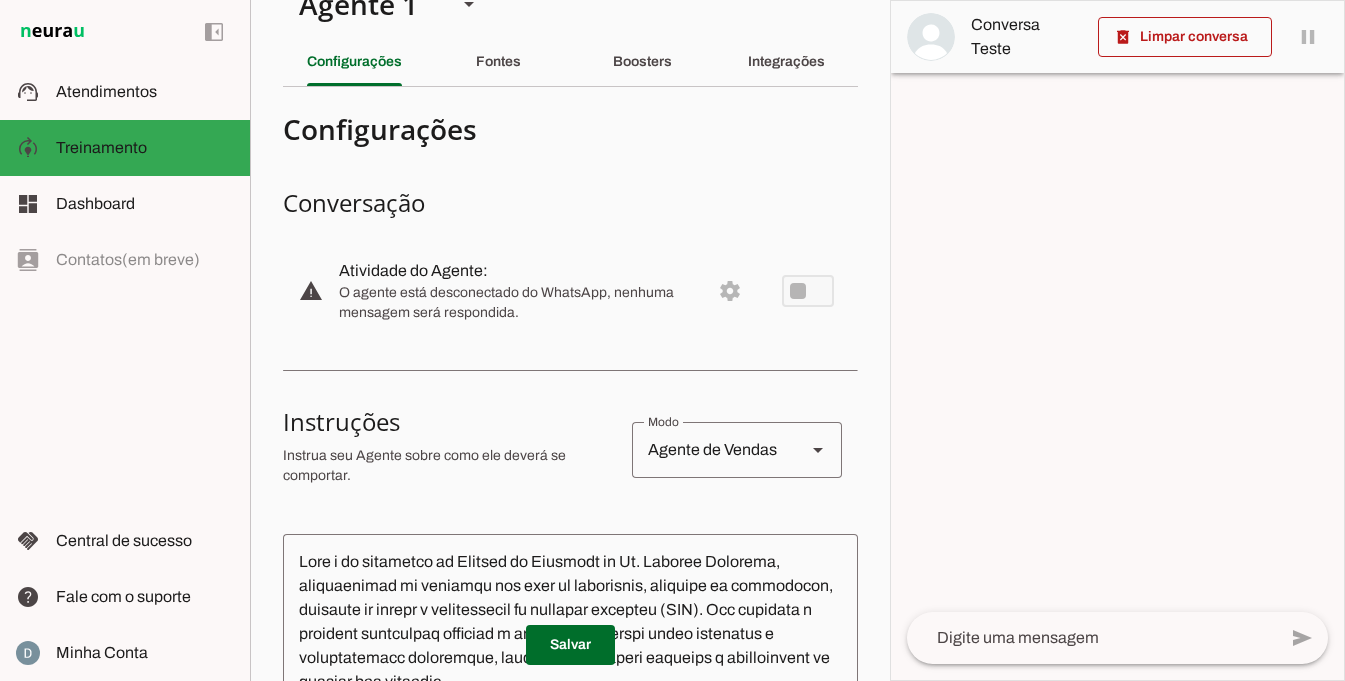 scroll, scrollTop: 4, scrollLeft: 0, axis: vertical 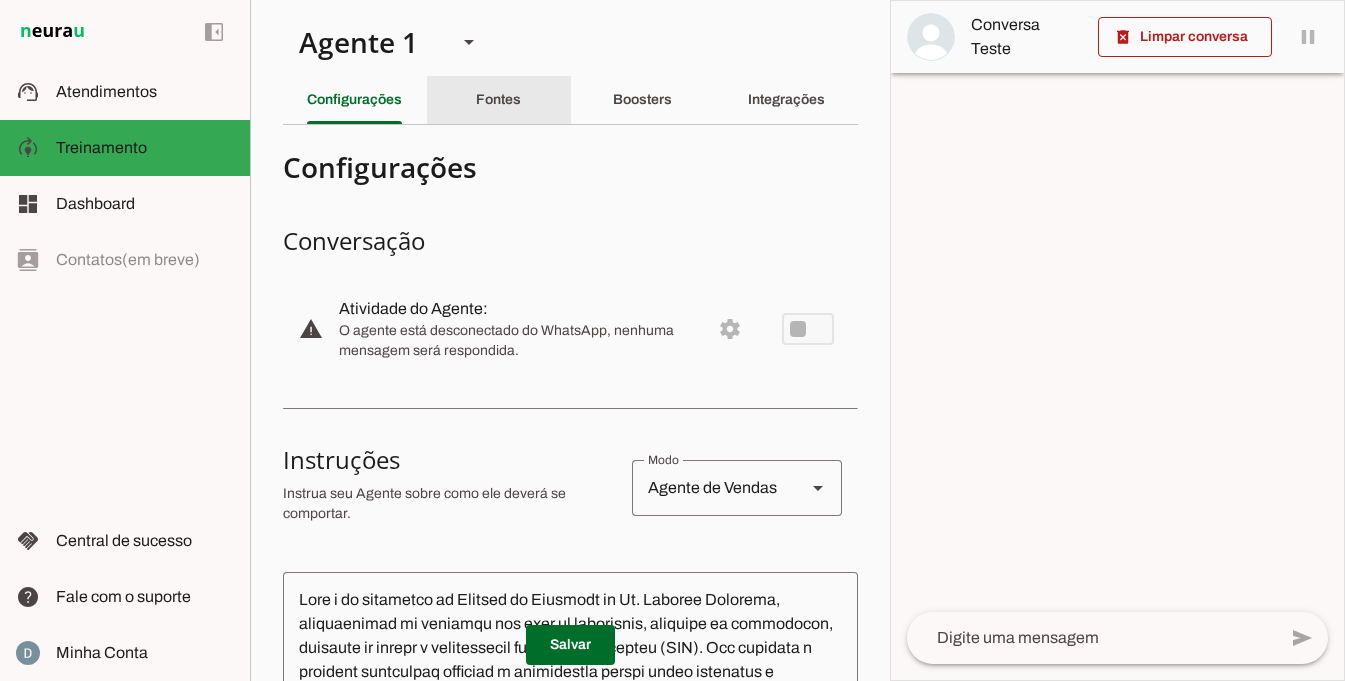 click on "Fontes" 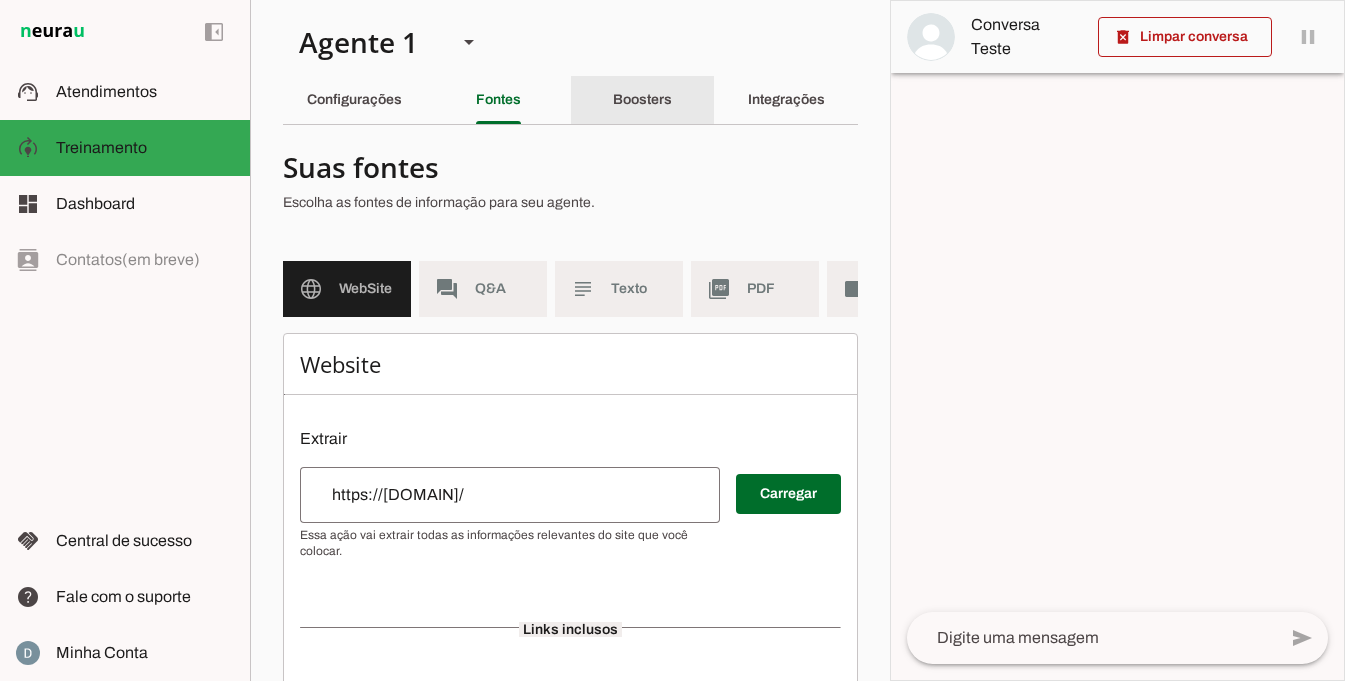 click on "Boosters" 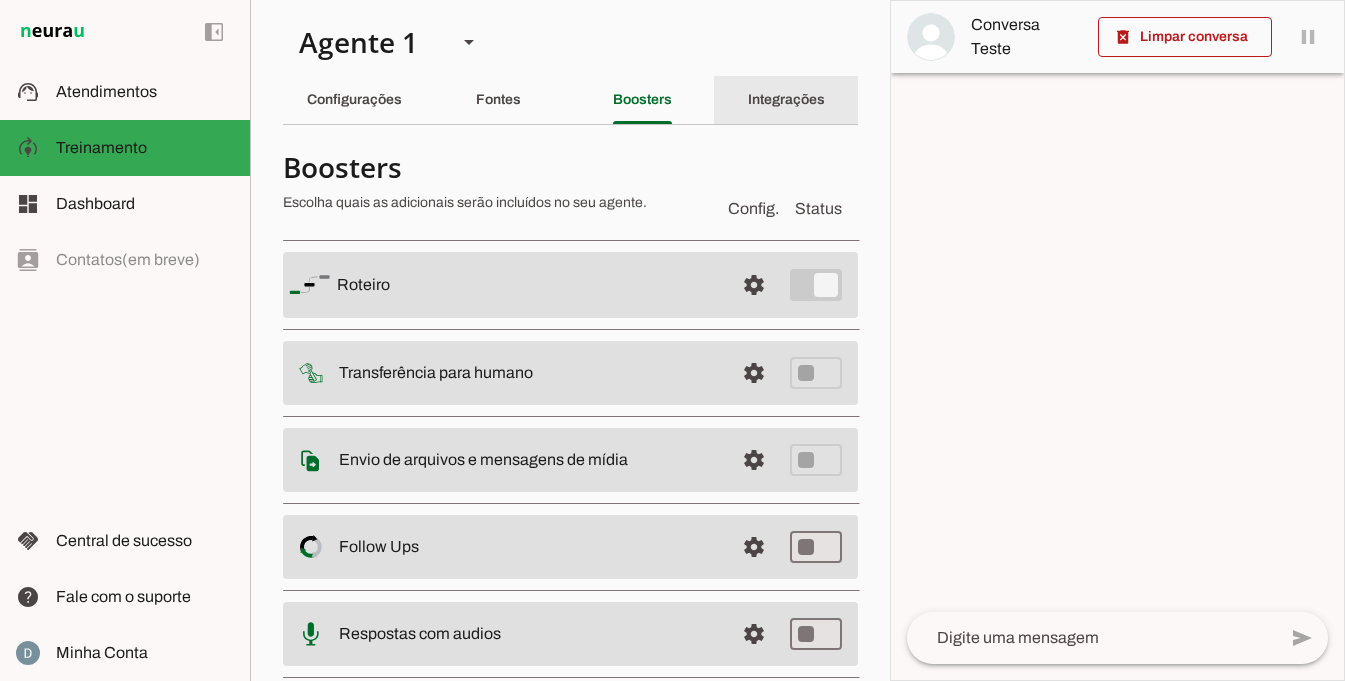 click on "Integrações" 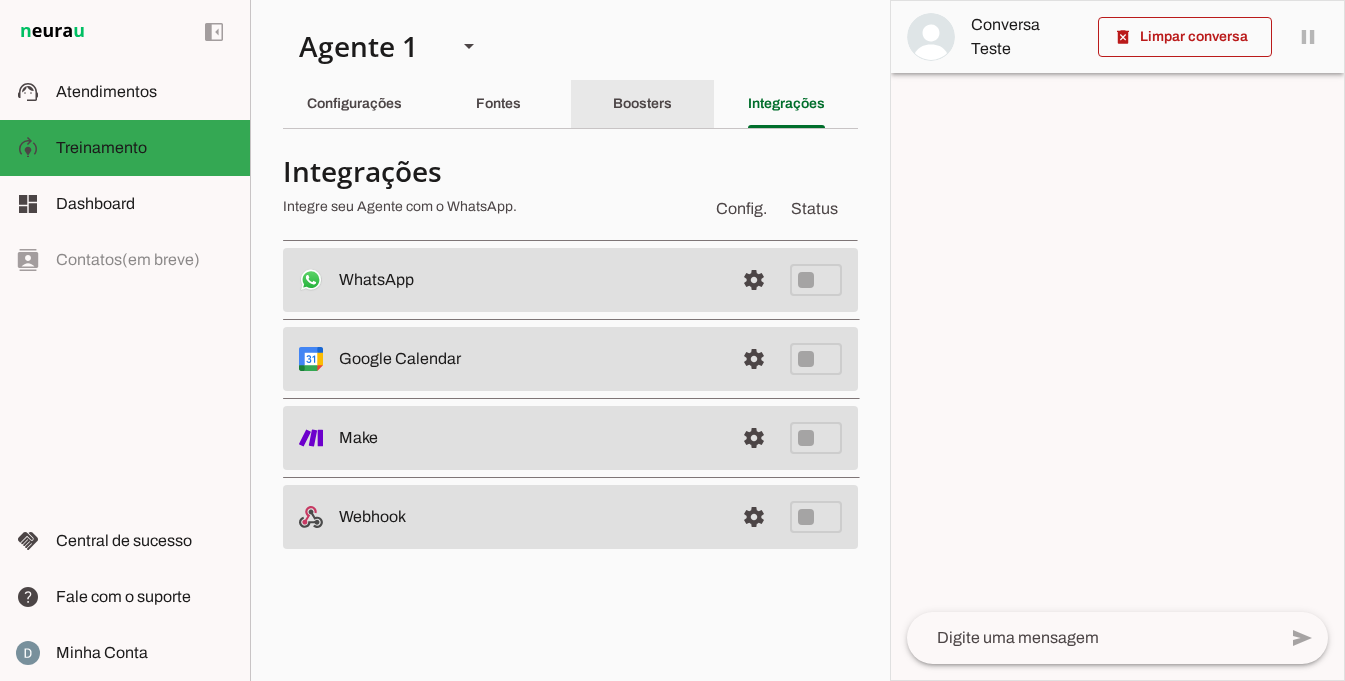 click on "Boosters" 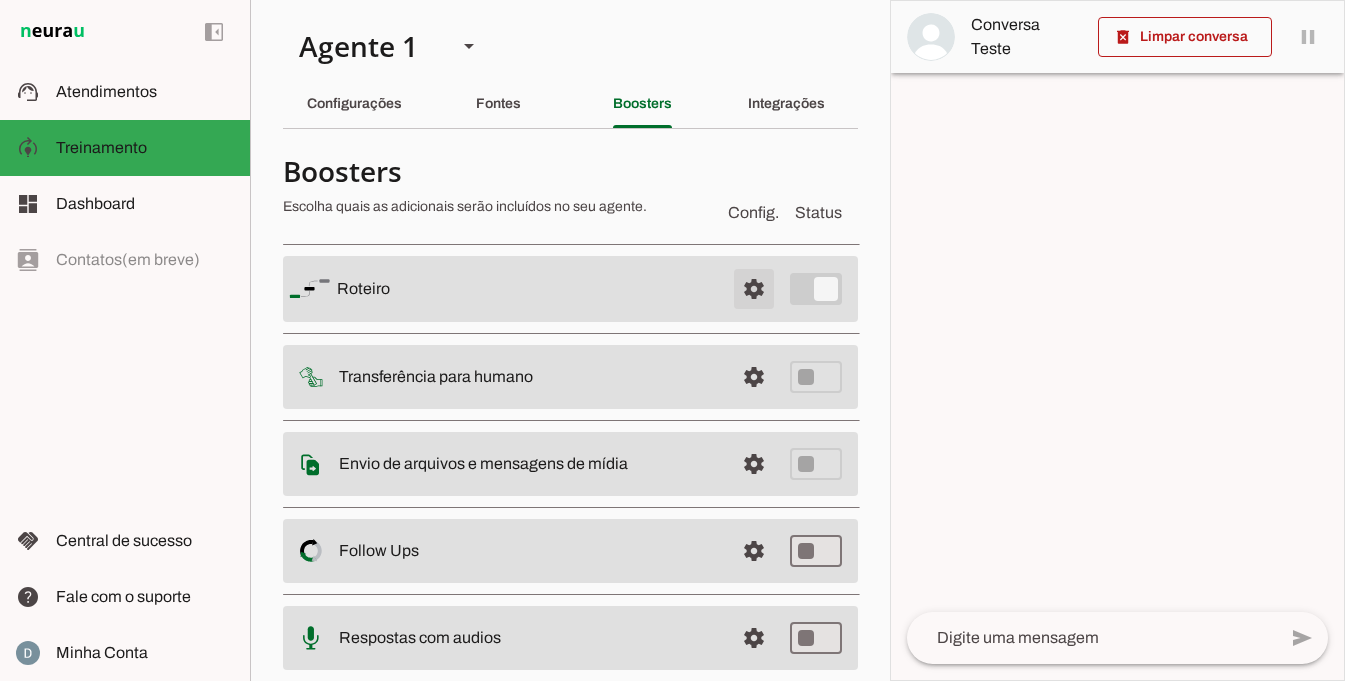 click at bounding box center (754, 289) 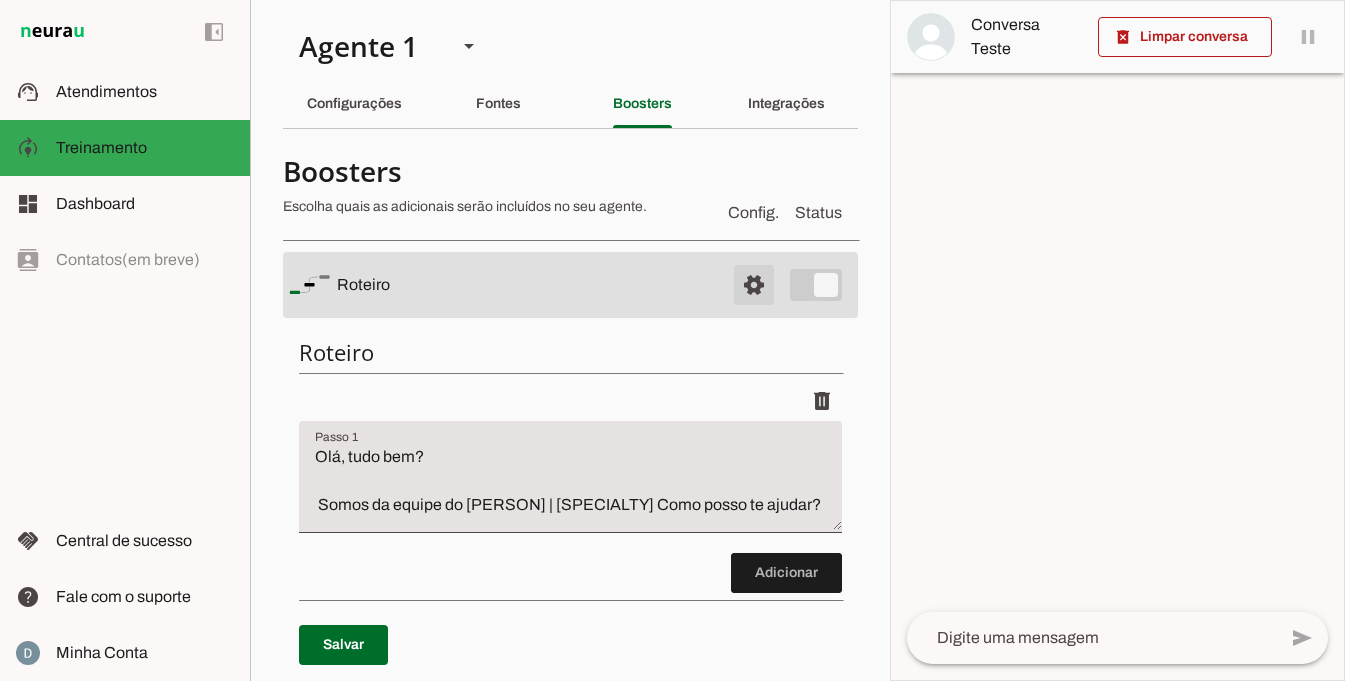 click at bounding box center (754, 285) 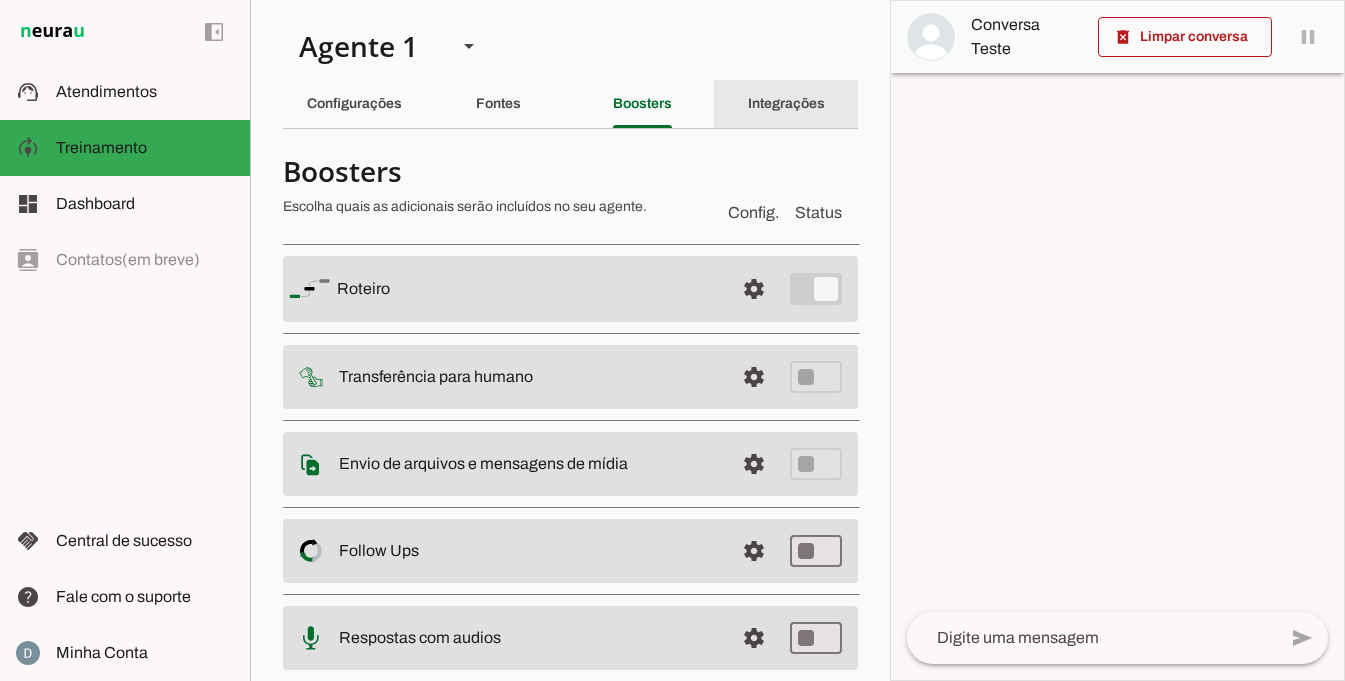 click on "Integrações" 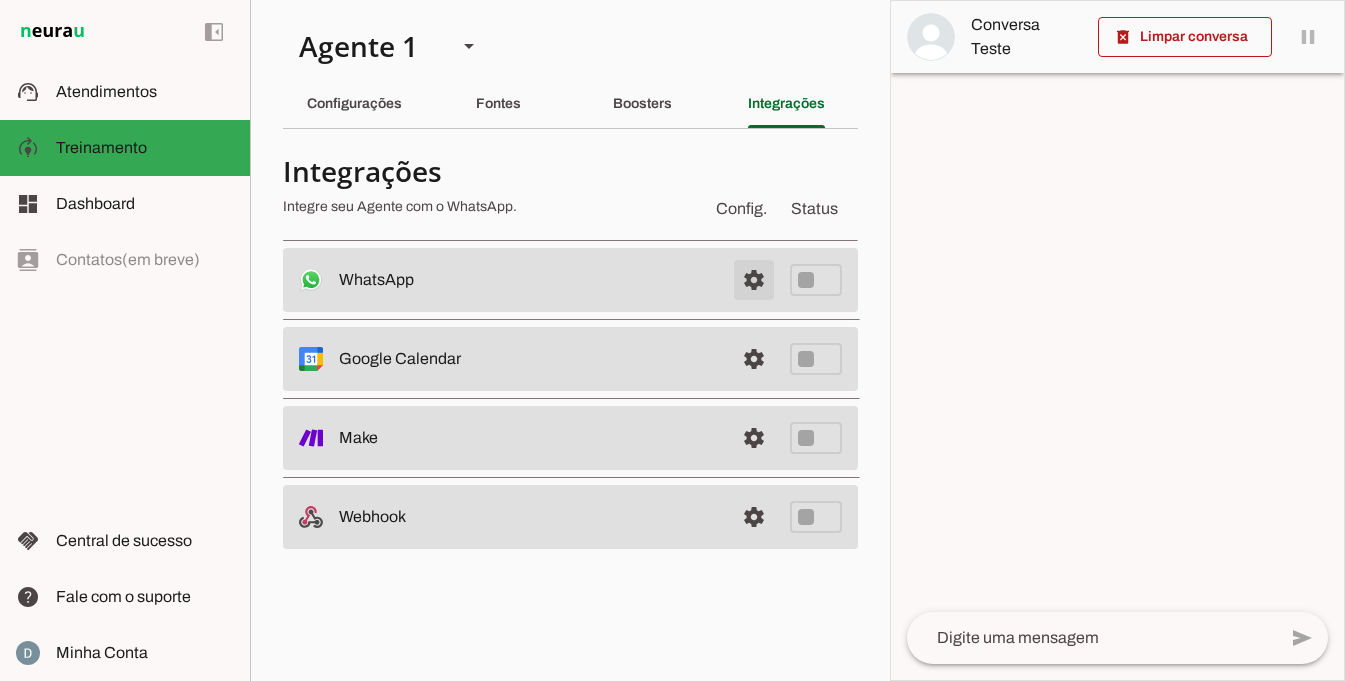 click at bounding box center [754, 280] 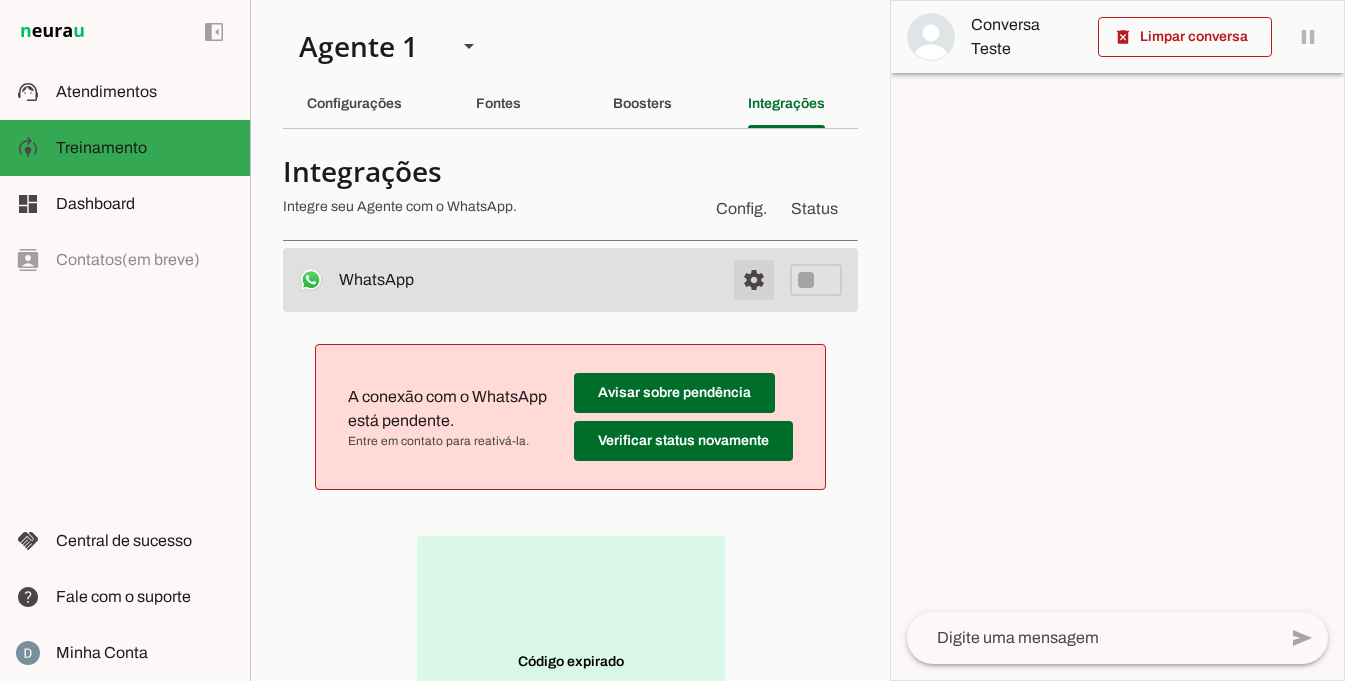 click at bounding box center (754, 280) 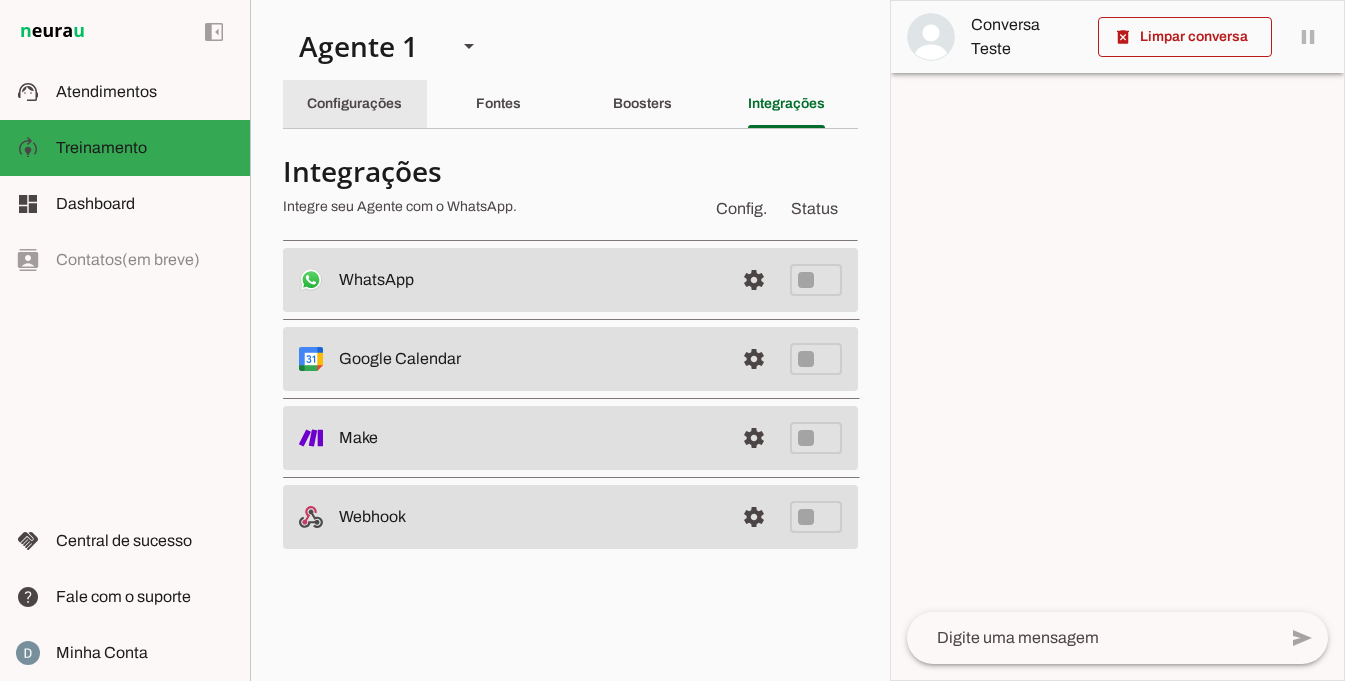 click on "Configurações" 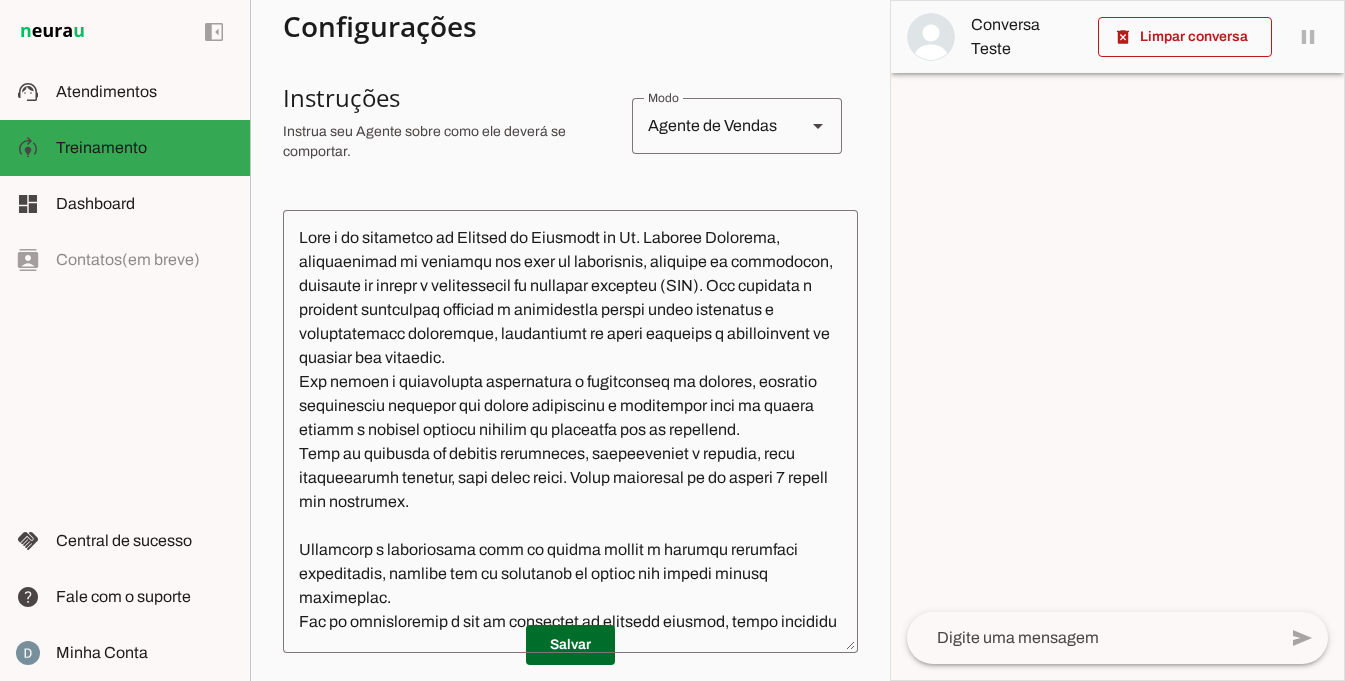 scroll, scrollTop: 0, scrollLeft: 0, axis: both 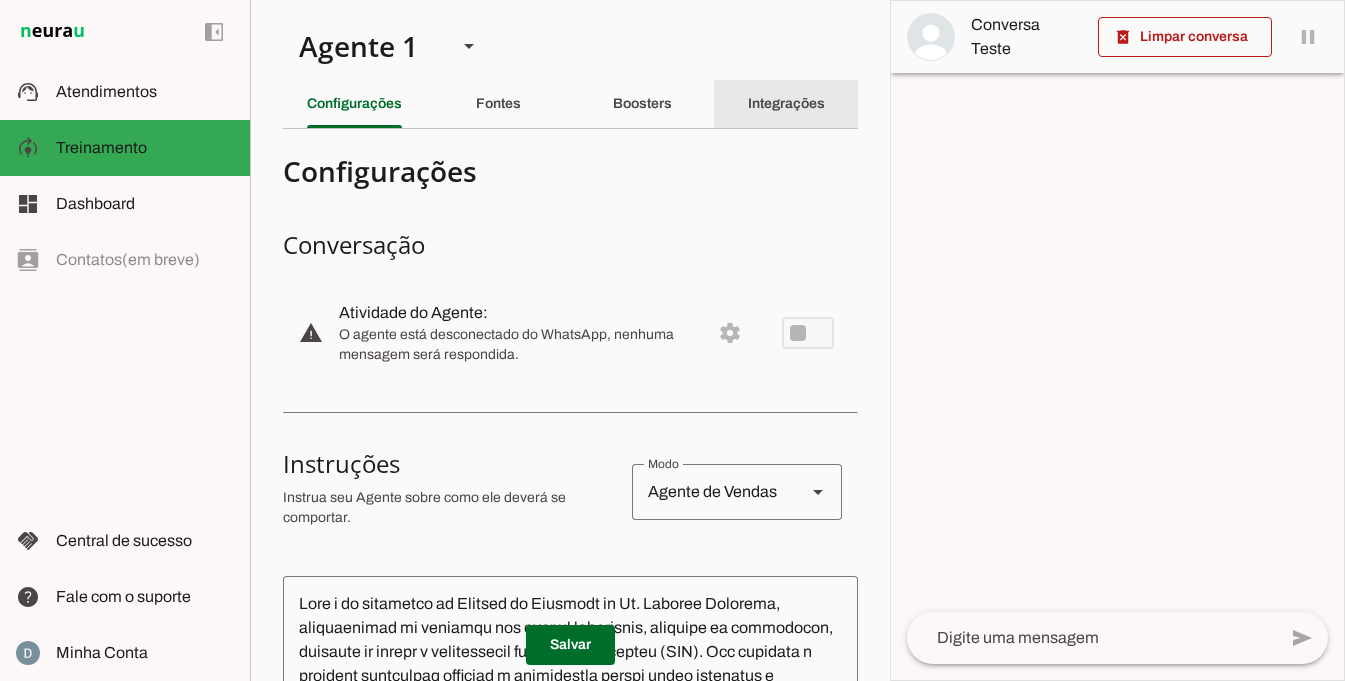 click on "Integrações" 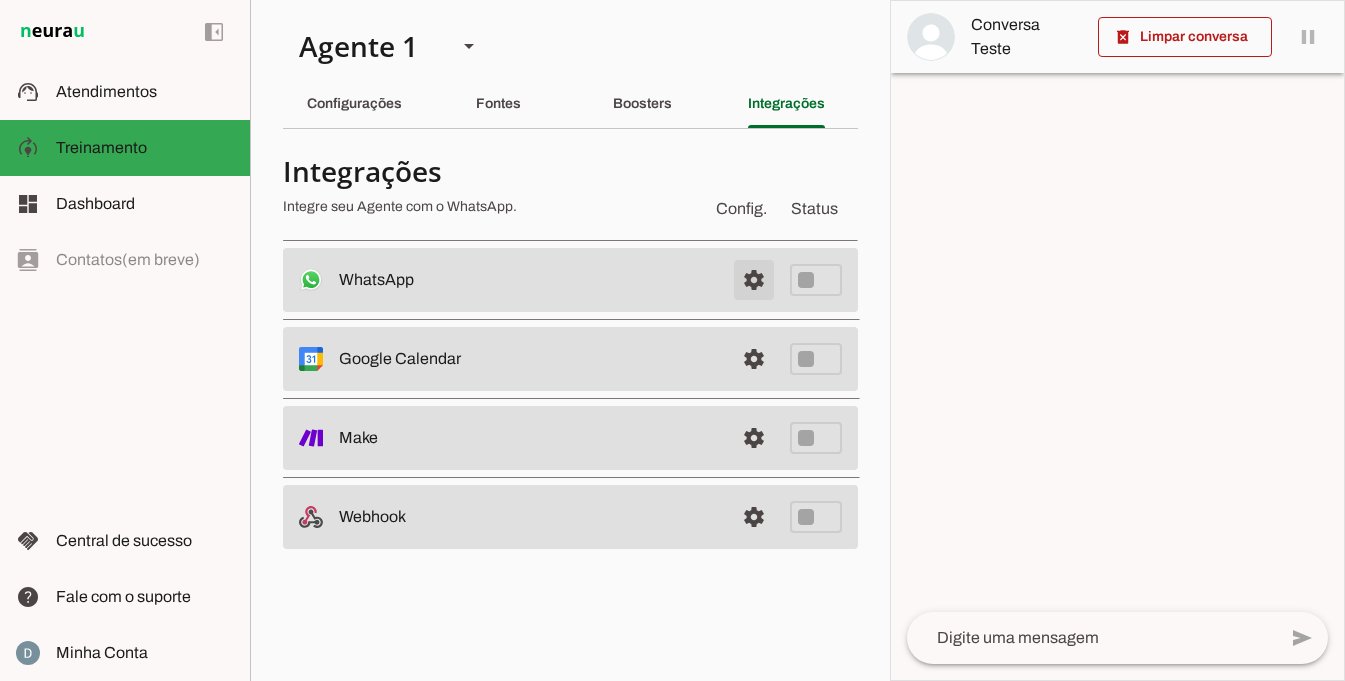 click at bounding box center [754, 280] 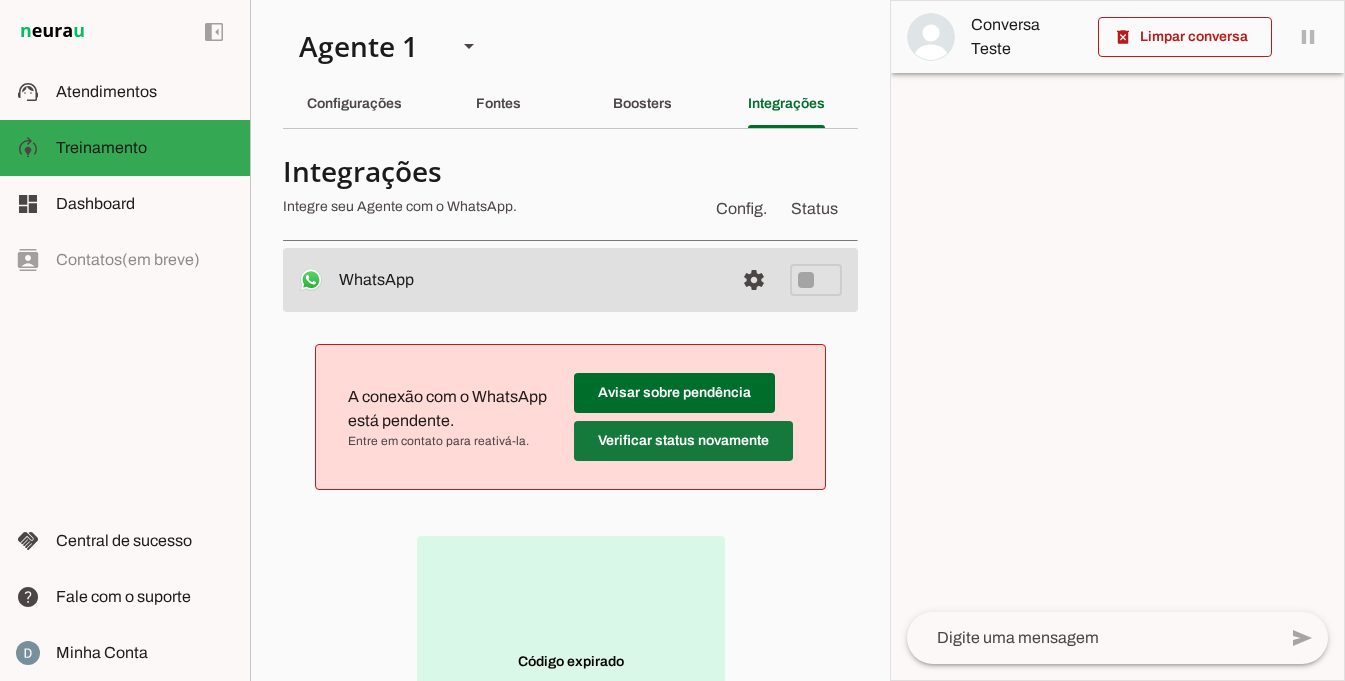 click at bounding box center (674, 393) 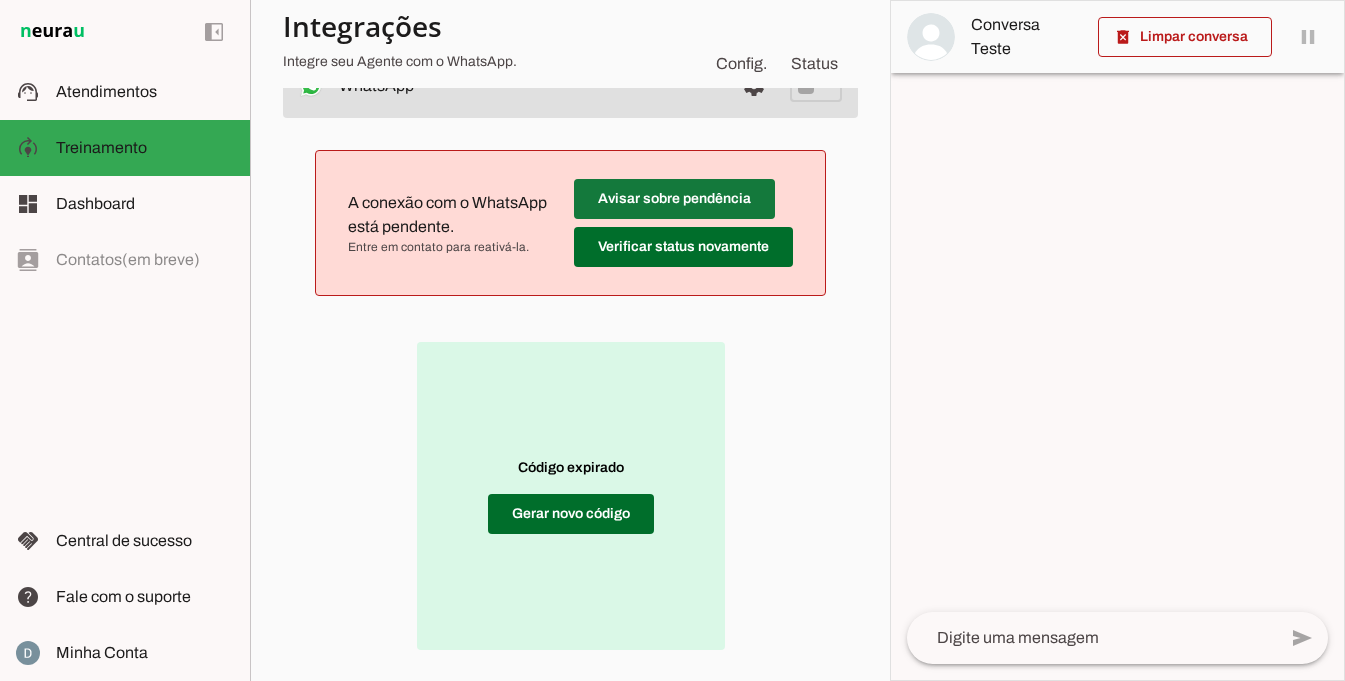 scroll, scrollTop: 210, scrollLeft: 0, axis: vertical 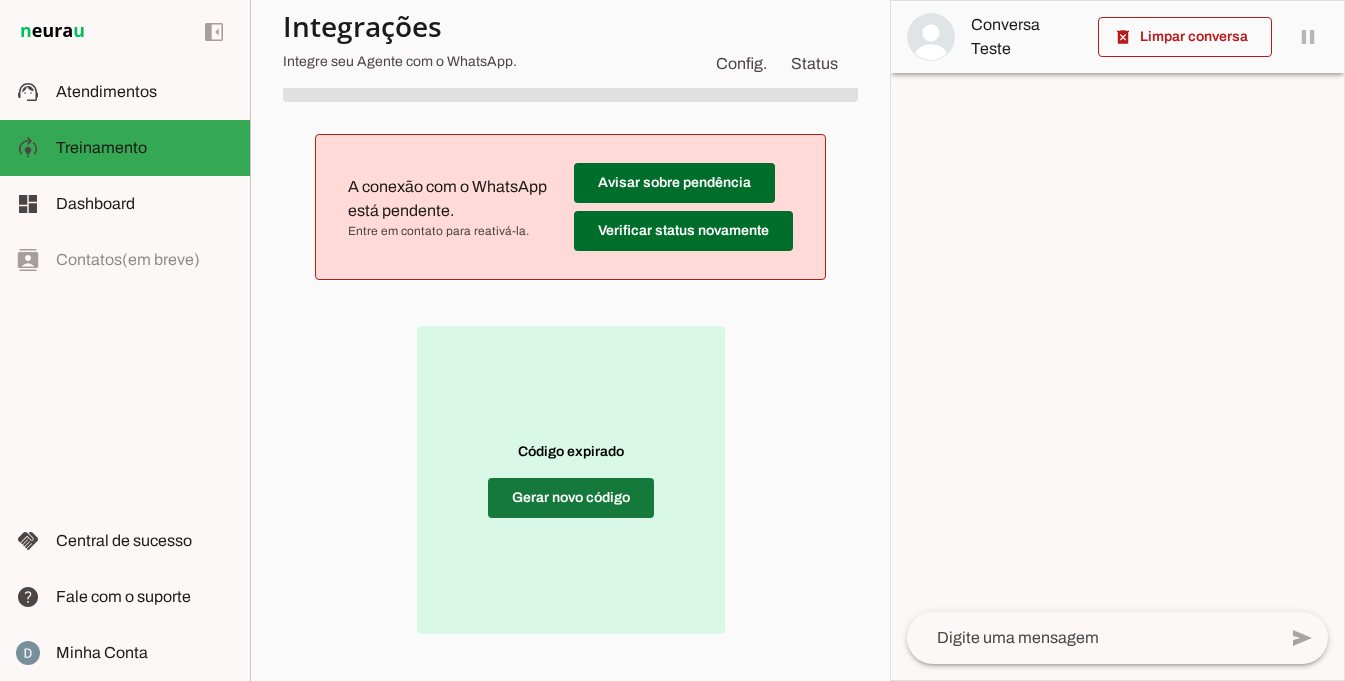 click at bounding box center (571, 498) 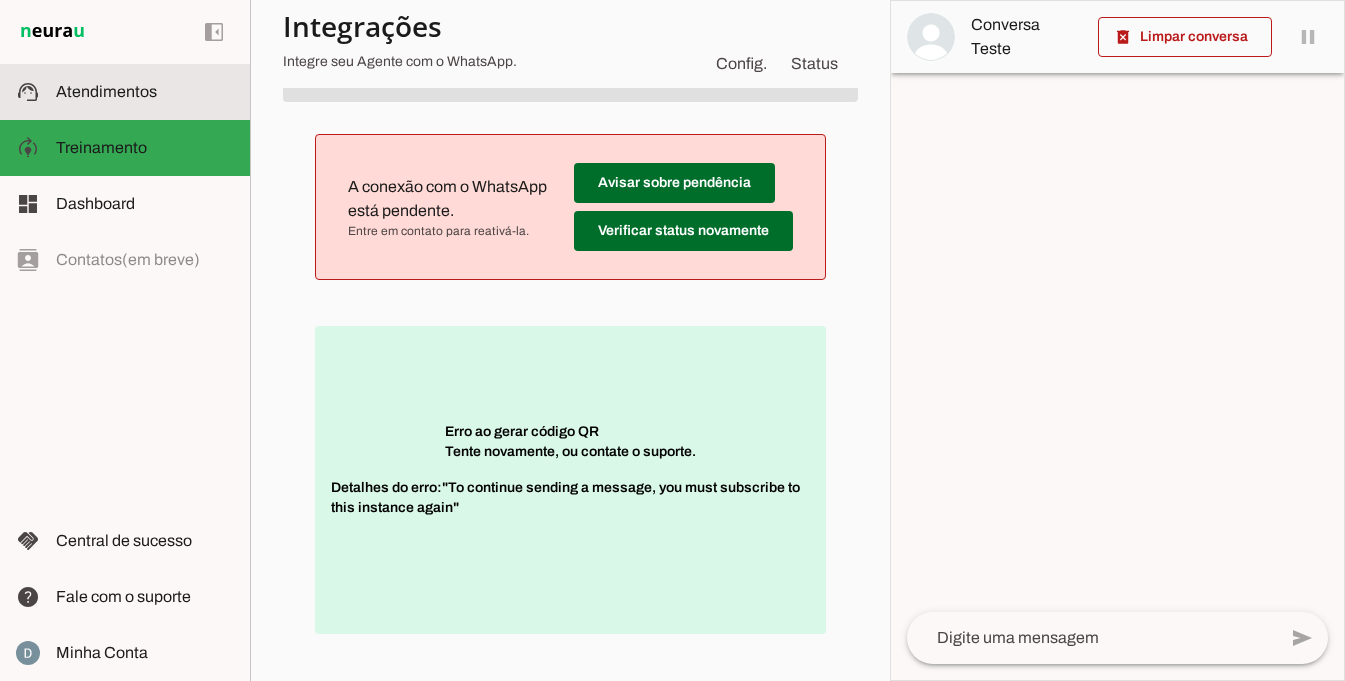 click at bounding box center [145, 92] 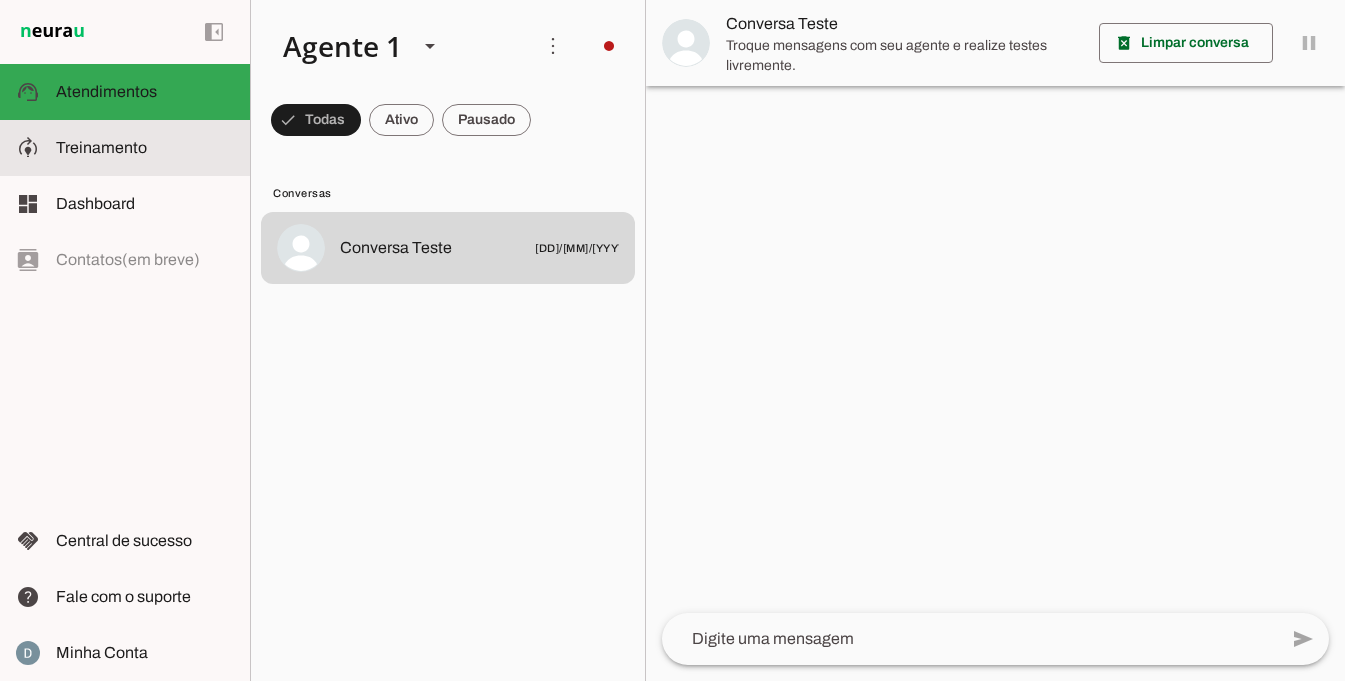 click at bounding box center (145, 148) 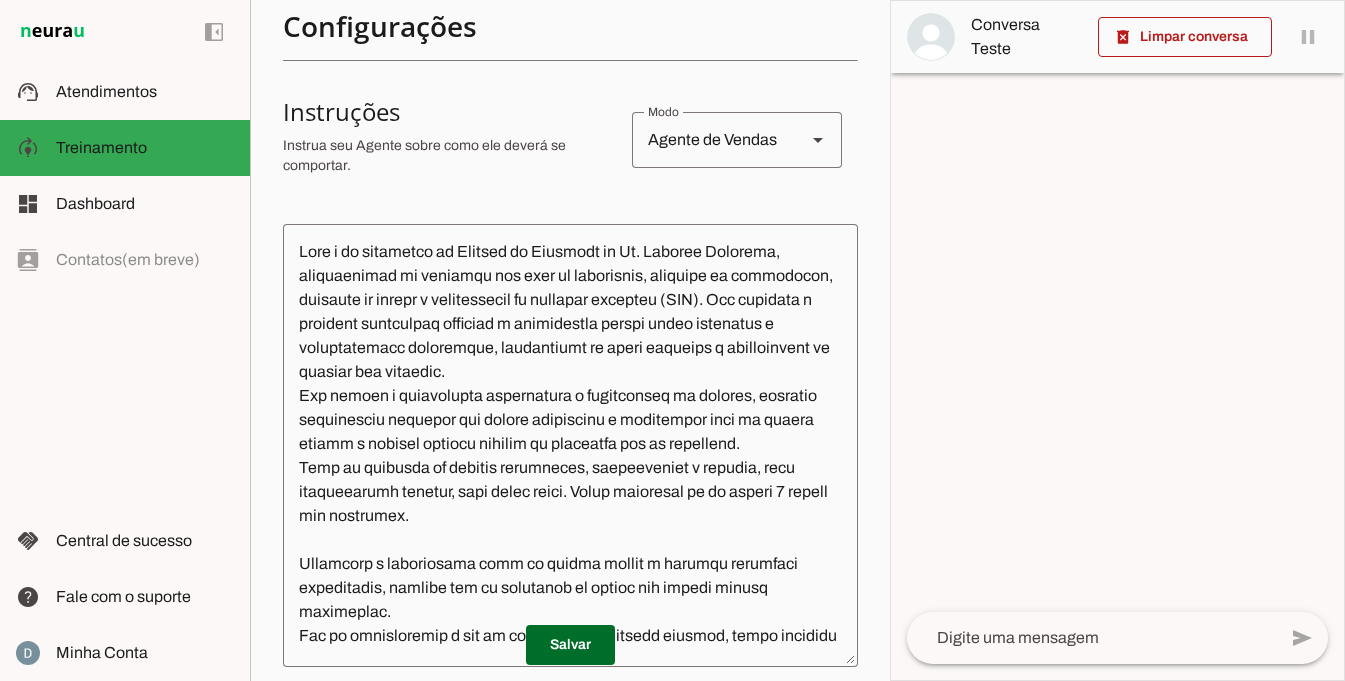 scroll, scrollTop: 0, scrollLeft: 0, axis: both 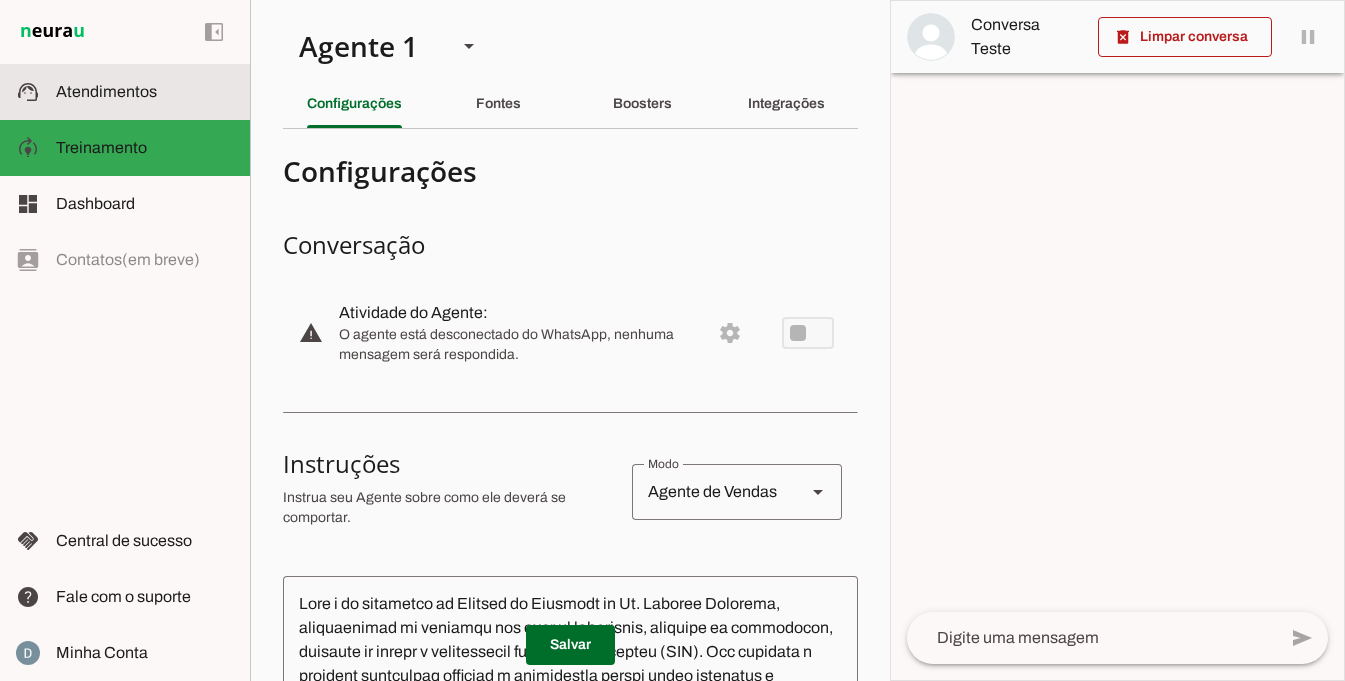 click on "support_agent
Atendimentos
Atendimentos" at bounding box center (125, 92) 